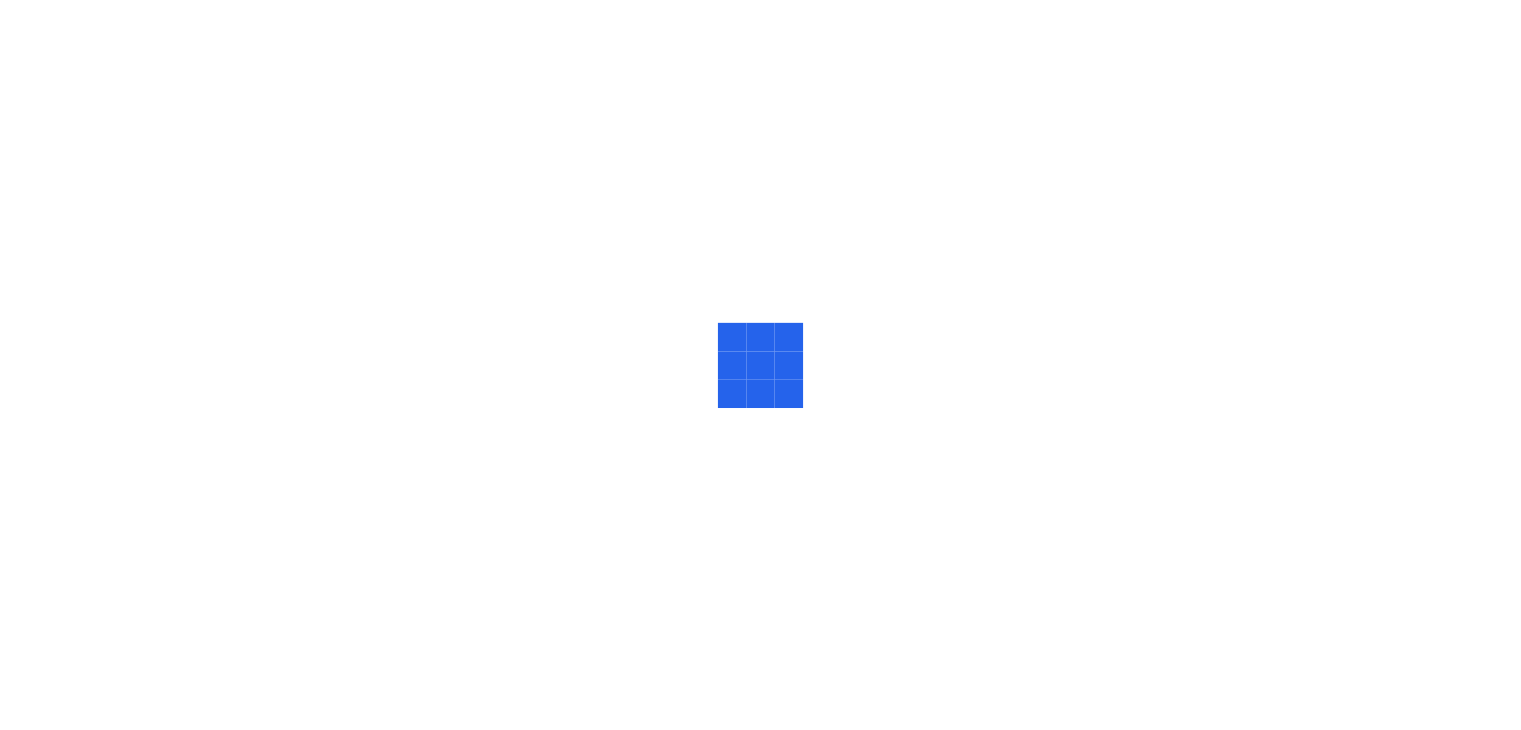 scroll, scrollTop: 0, scrollLeft: 0, axis: both 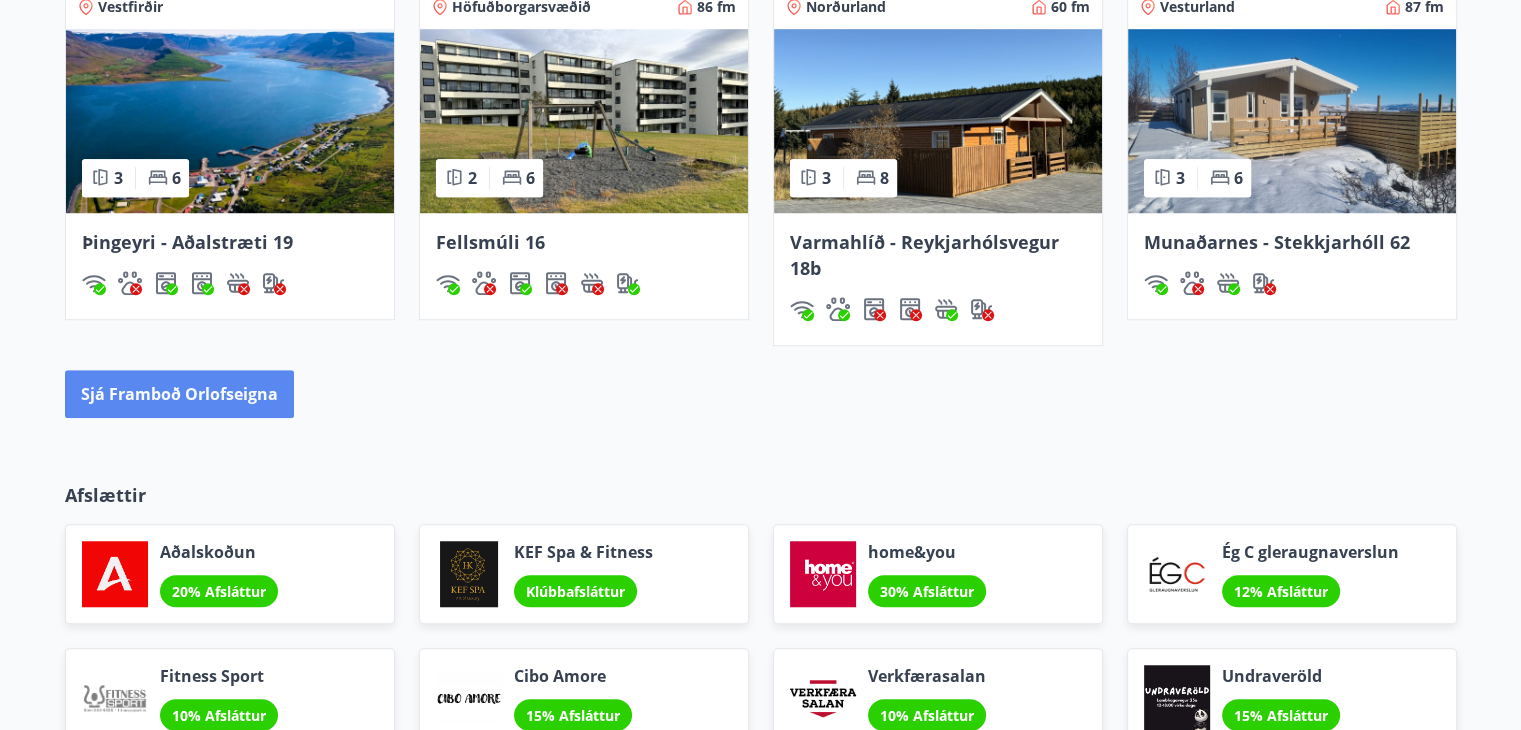 click on "Sjá framboð orlofseigna" at bounding box center (179, 394) 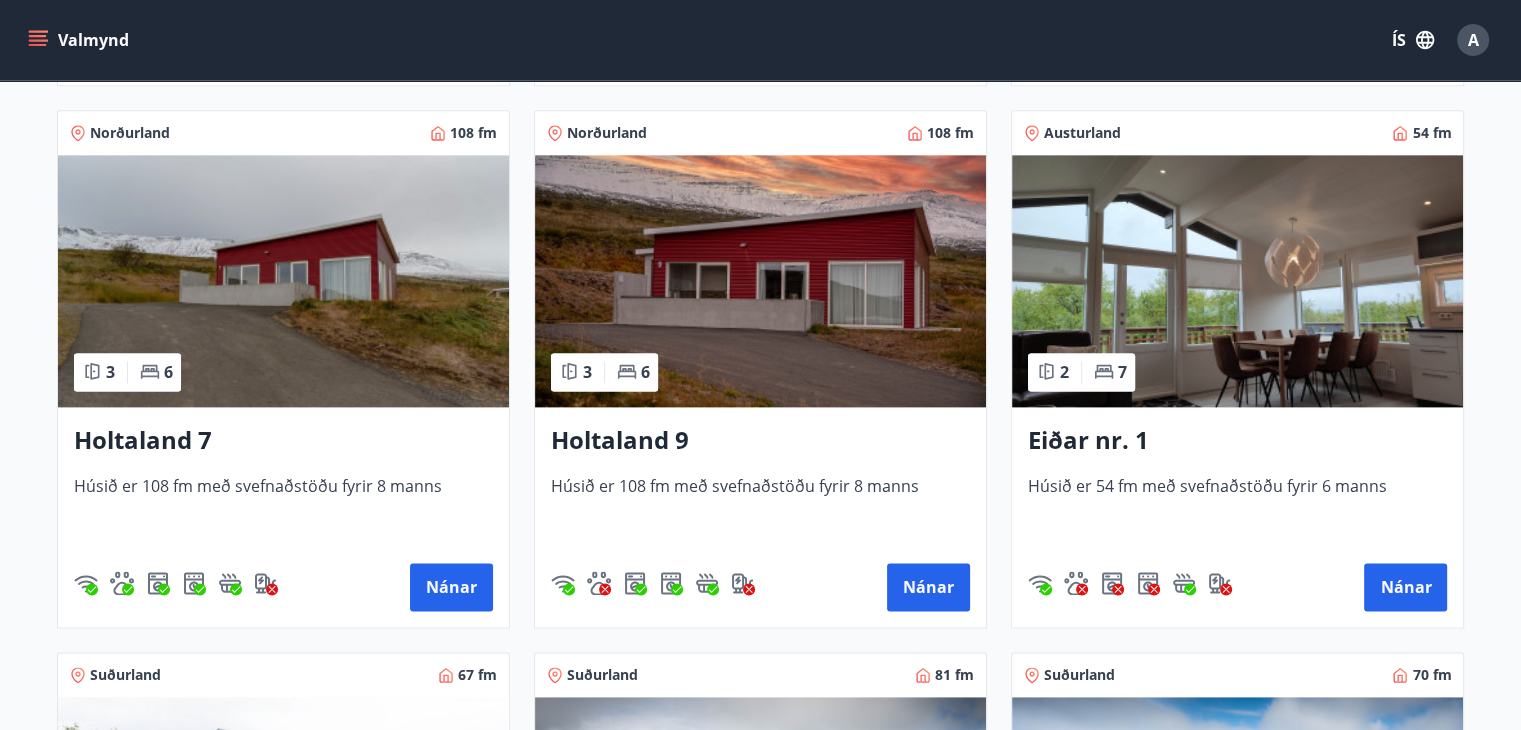 scroll, scrollTop: 2520, scrollLeft: 0, axis: vertical 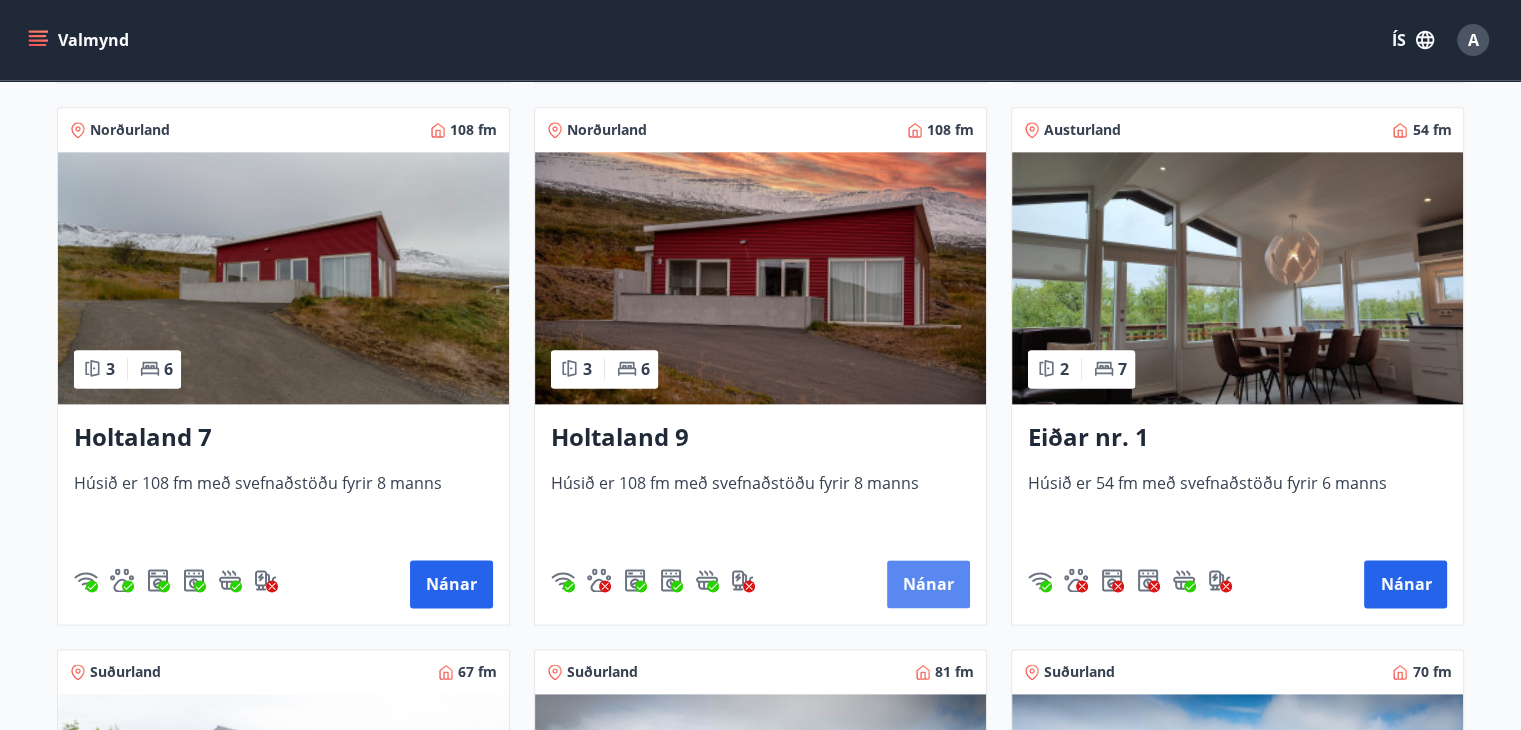 click on "Nánar" at bounding box center (928, 584) 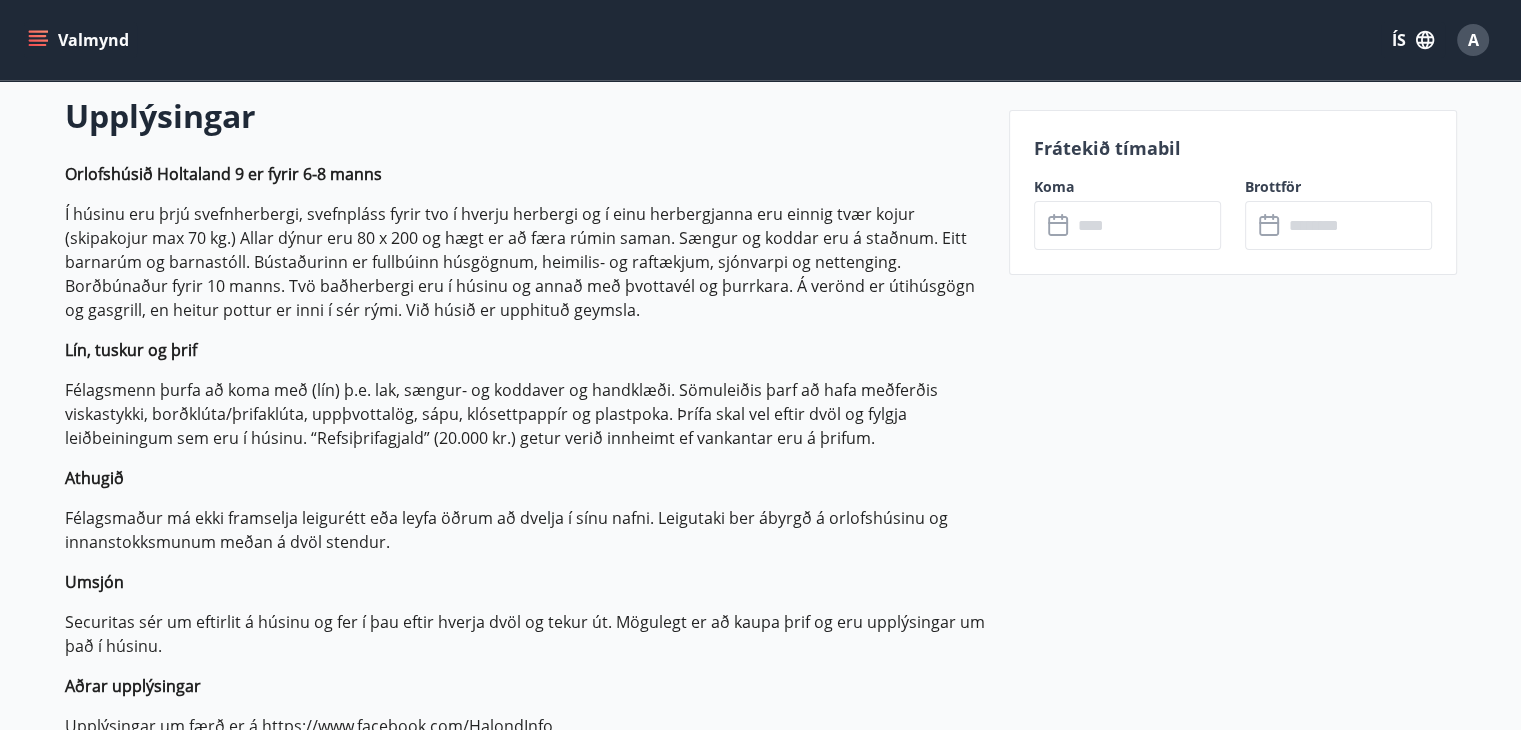 scroll, scrollTop: 680, scrollLeft: 0, axis: vertical 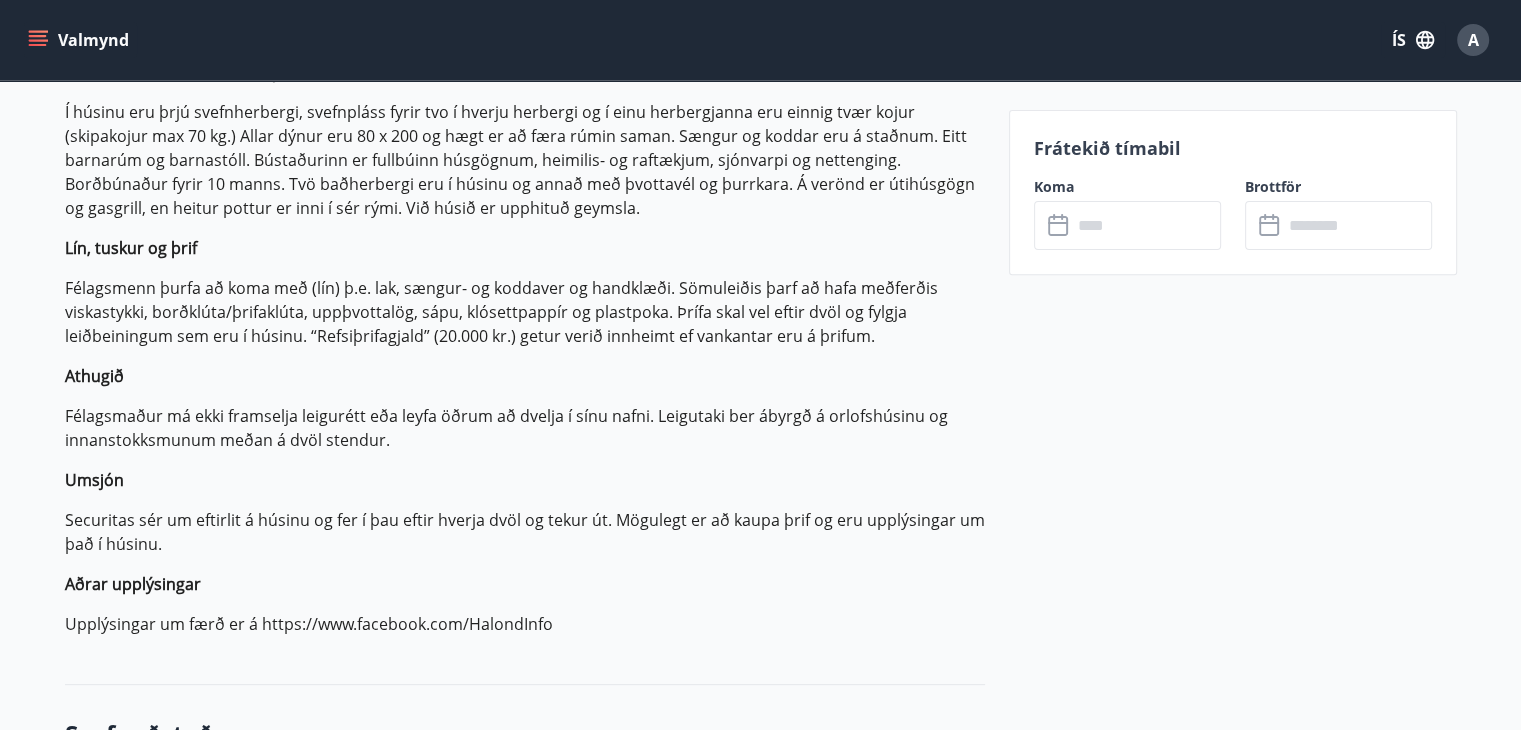 click 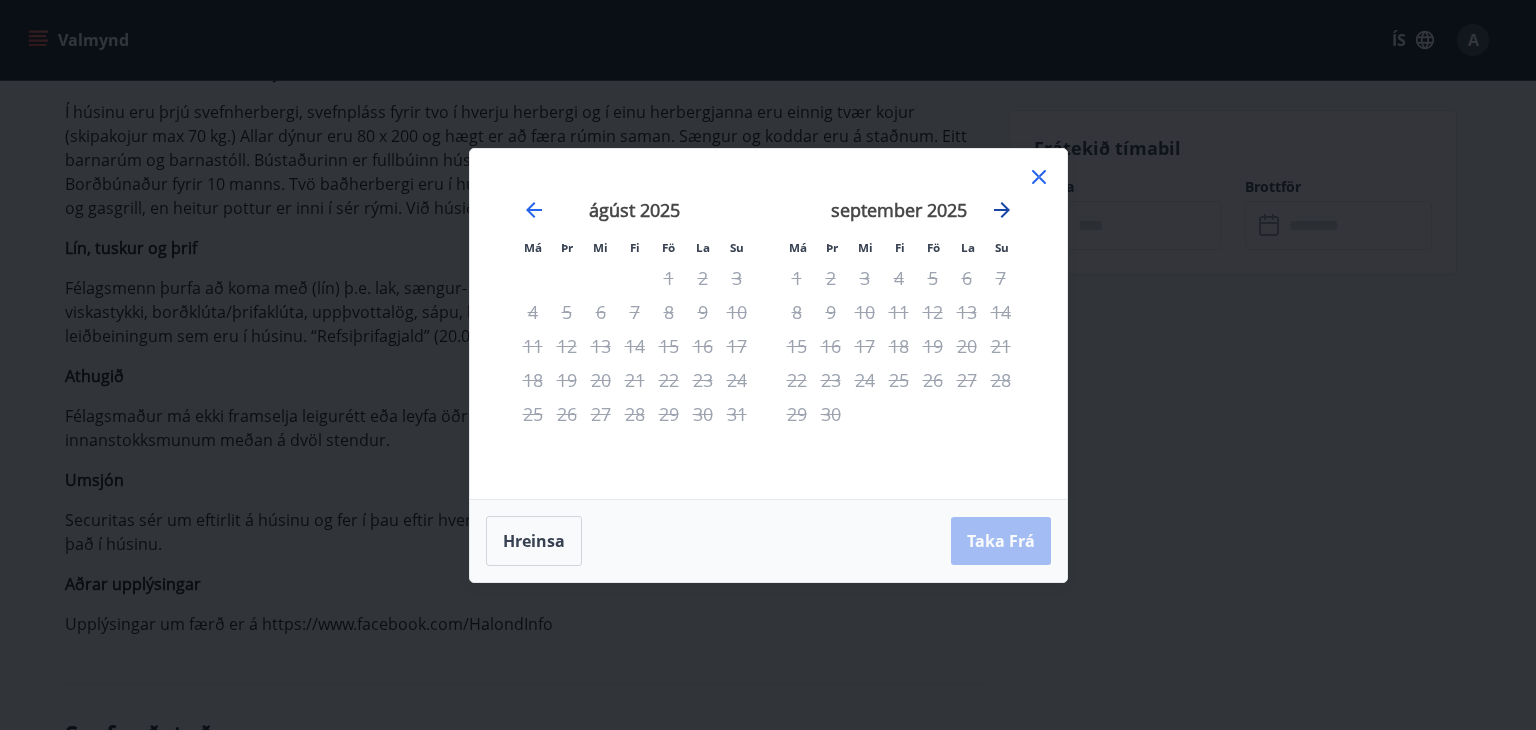 click 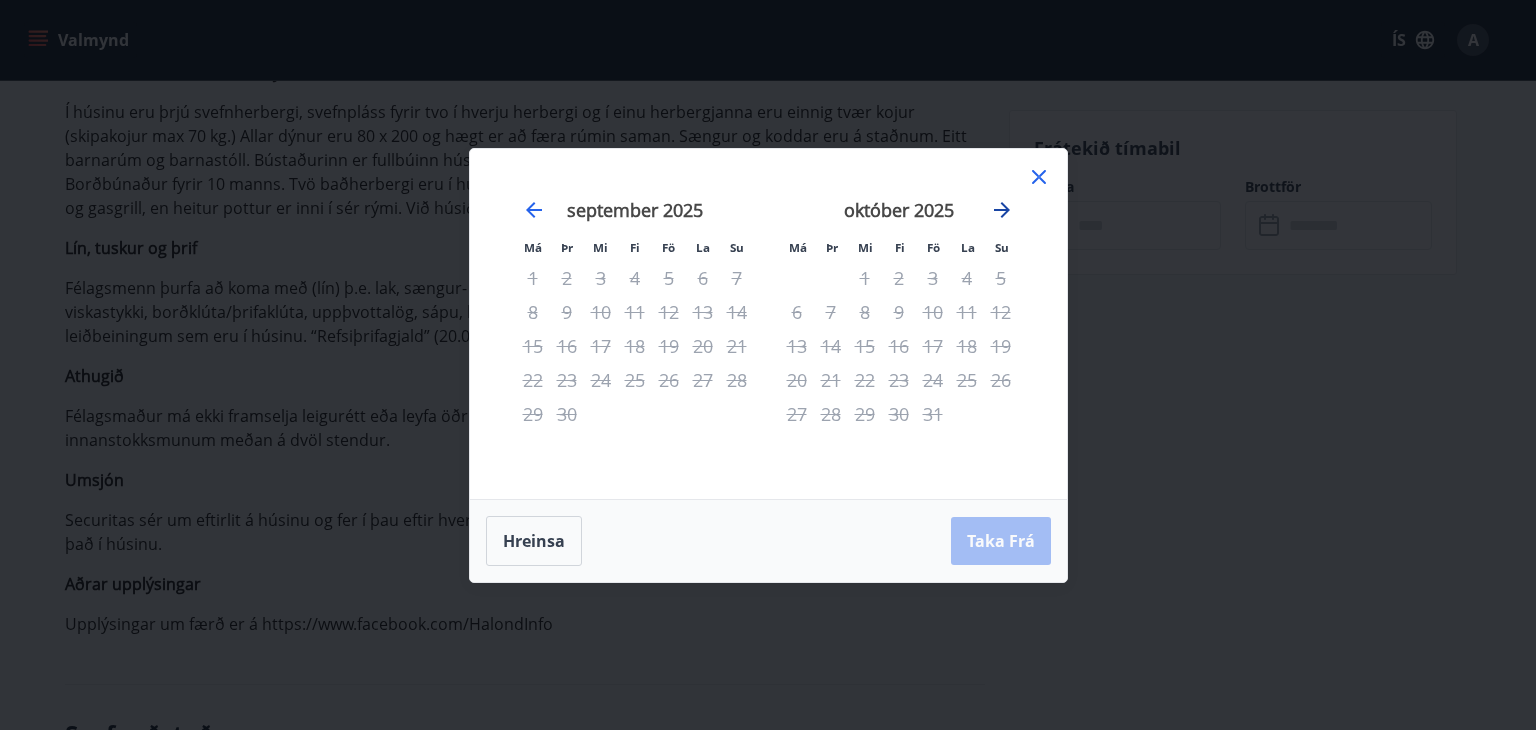 click 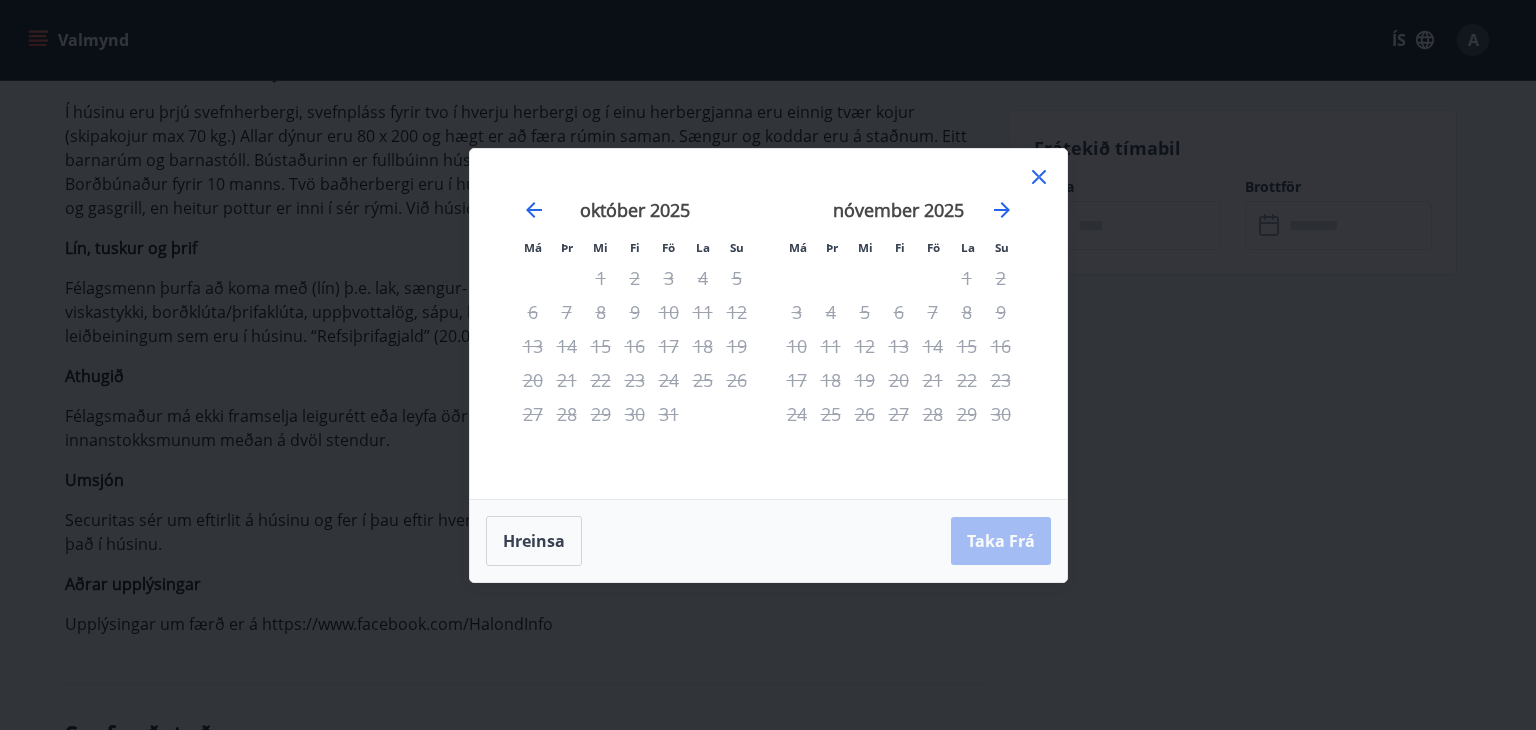 click 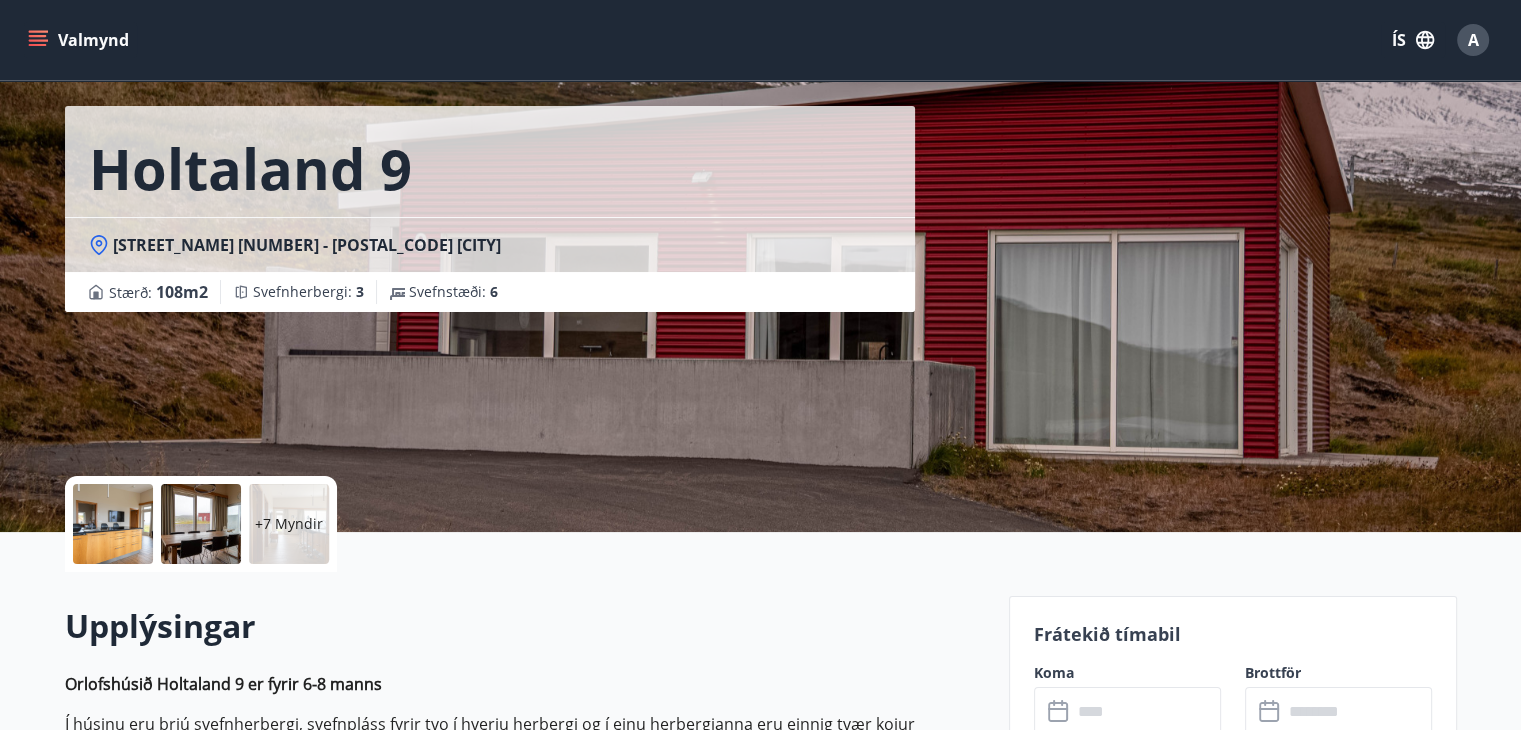 scroll, scrollTop: 0, scrollLeft: 0, axis: both 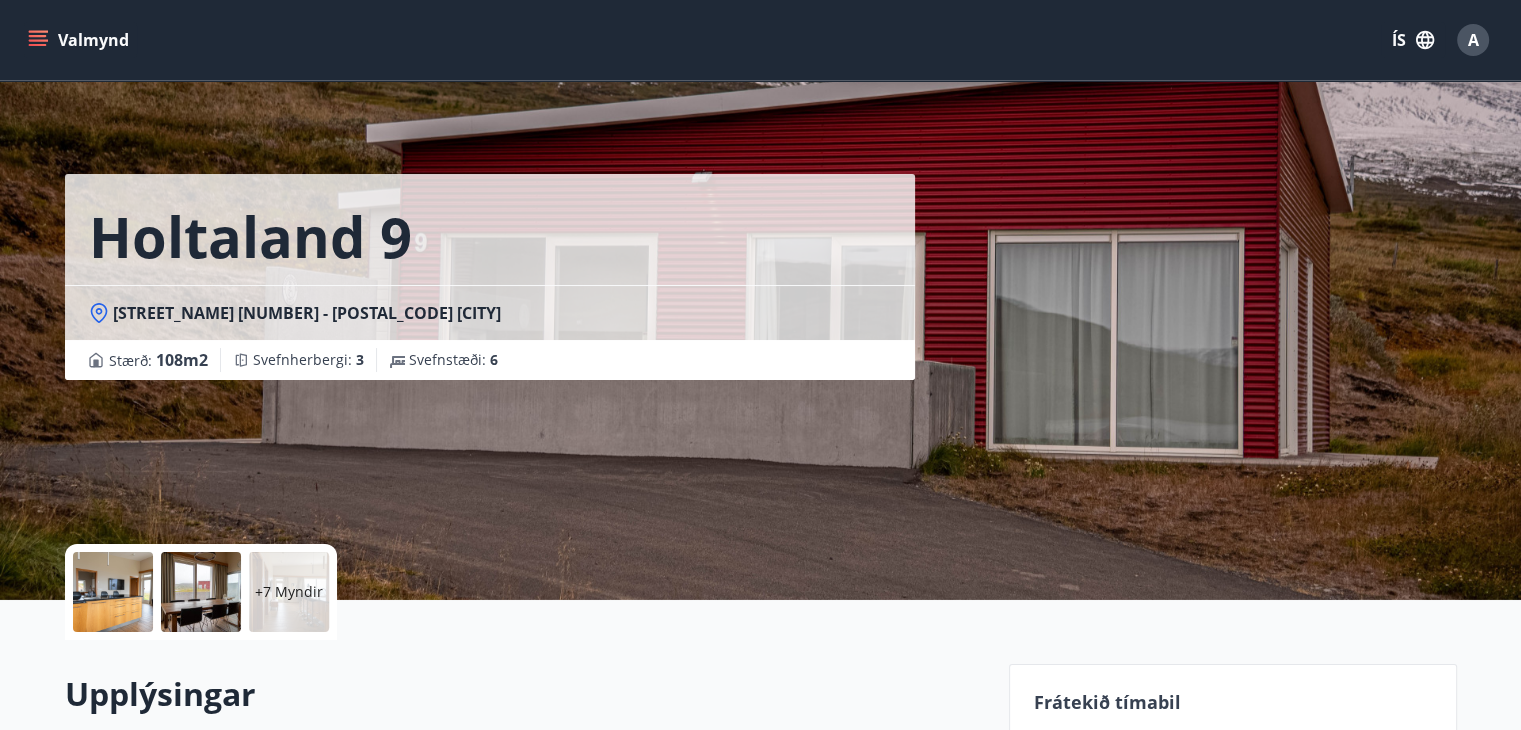 click 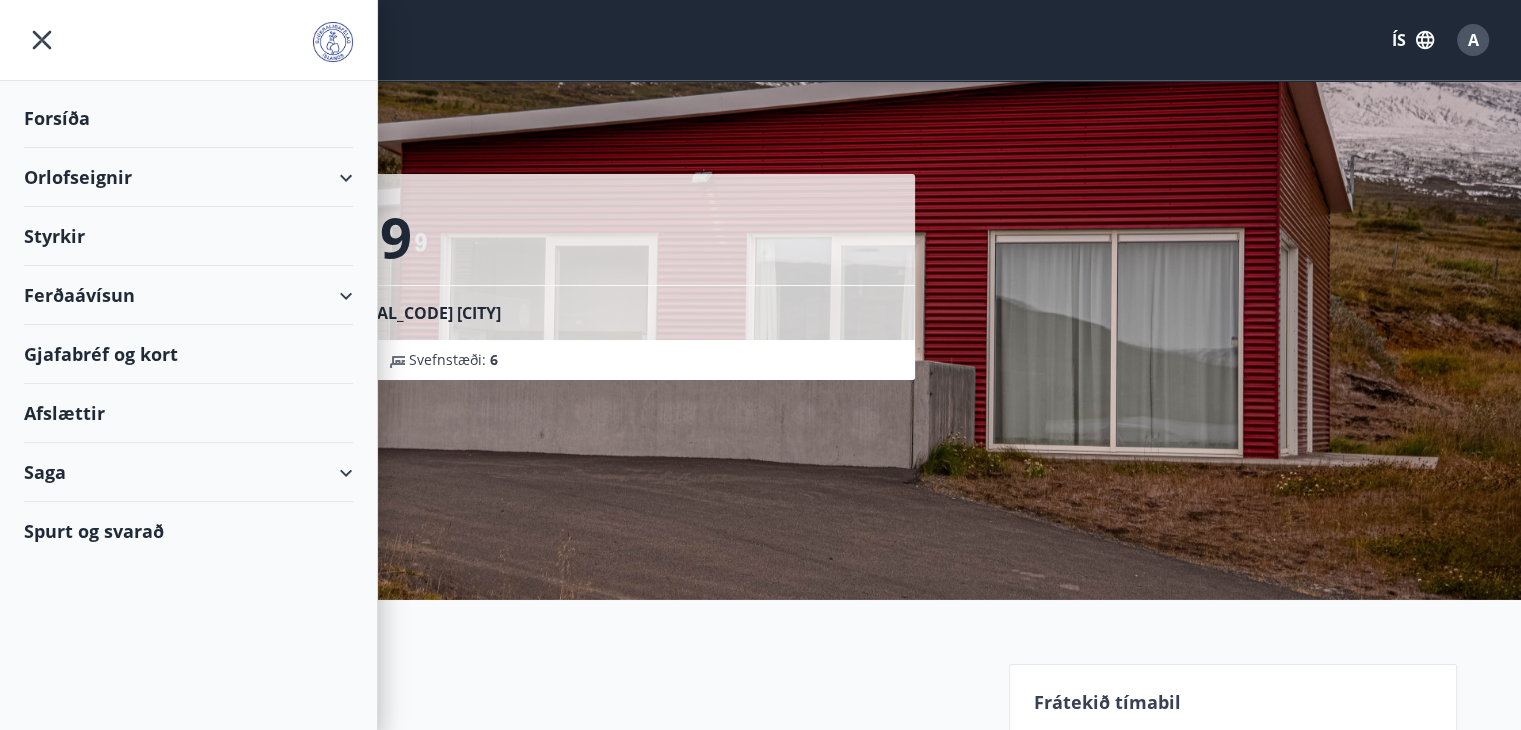 click on "Orlofseignir" at bounding box center [188, 177] 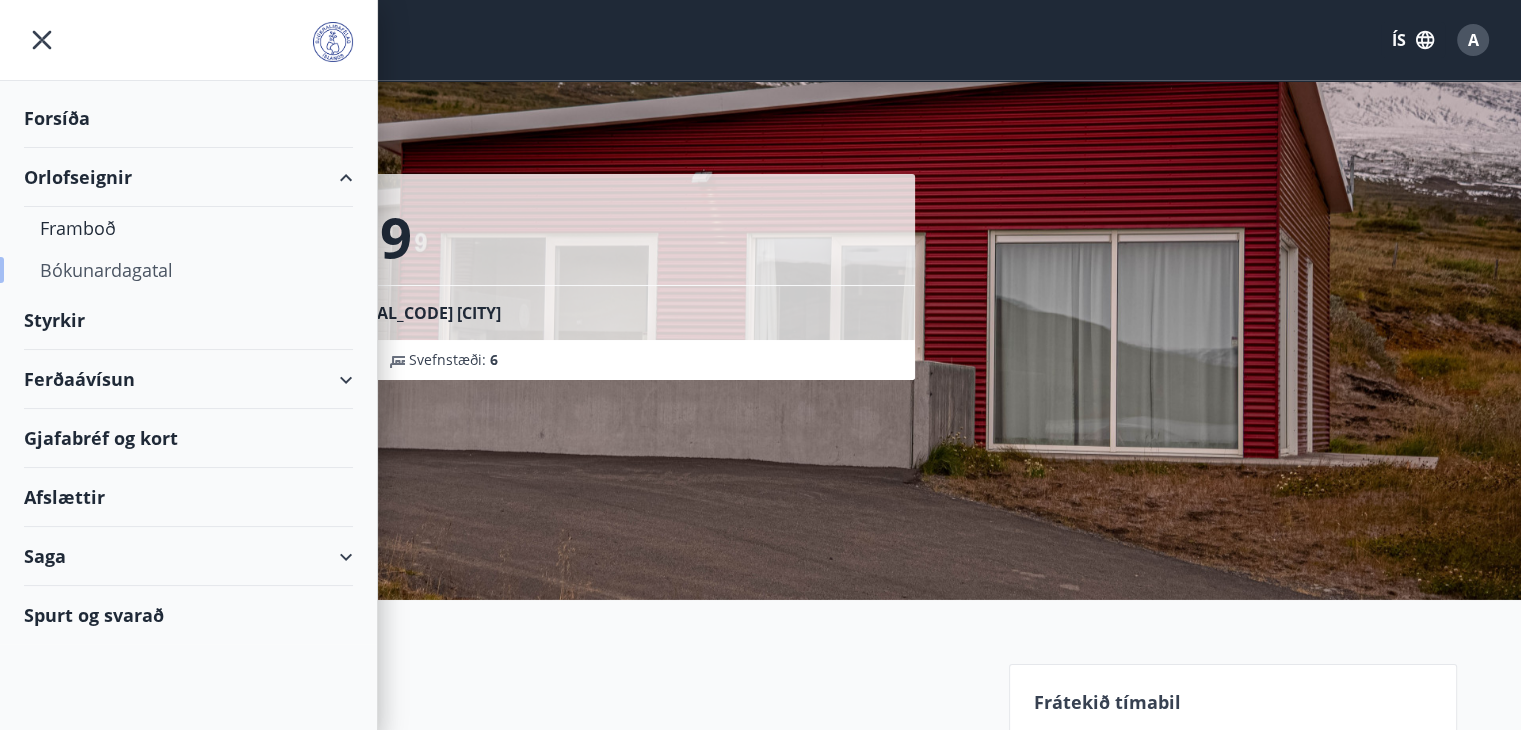 click on "Bókunardagatal" at bounding box center (188, 270) 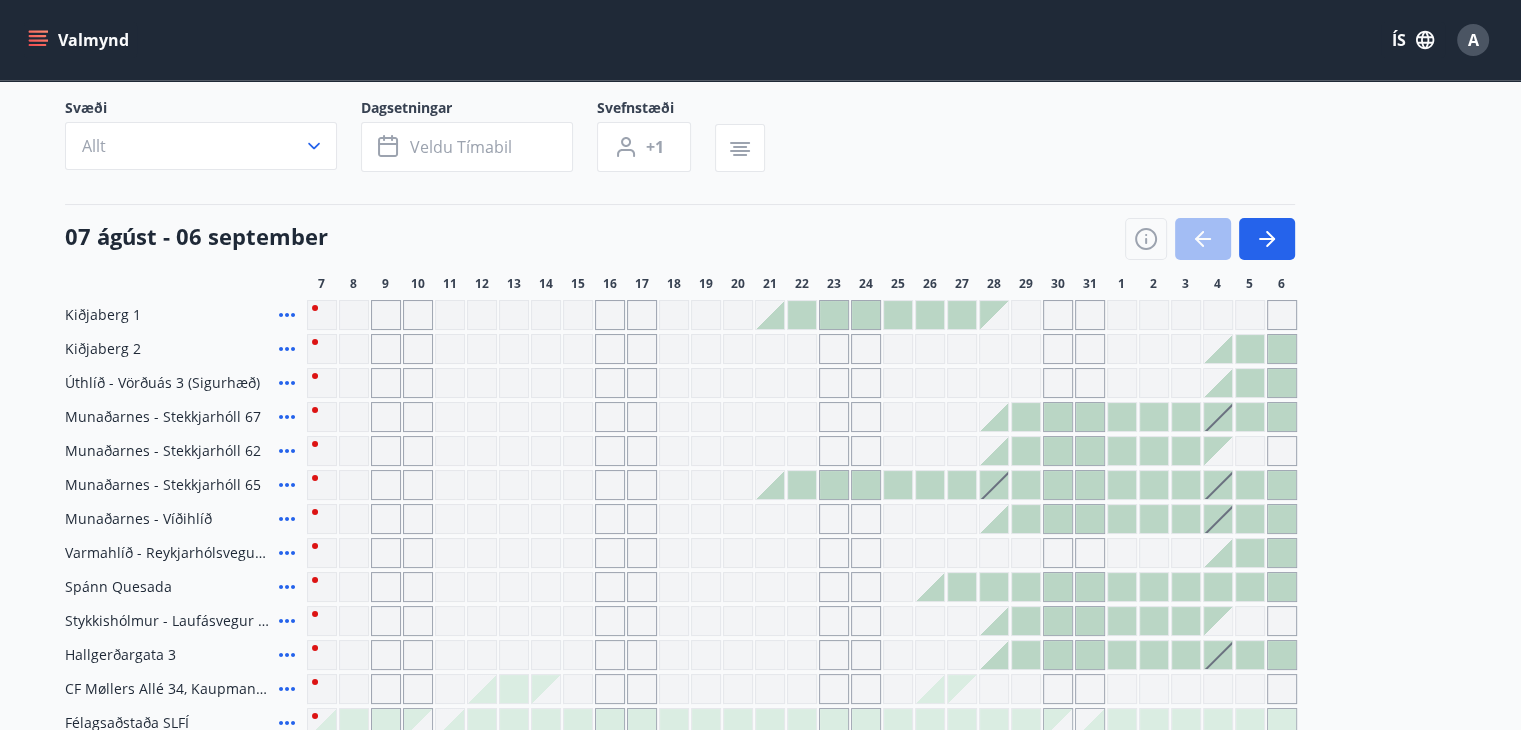 scroll, scrollTop: 0, scrollLeft: 0, axis: both 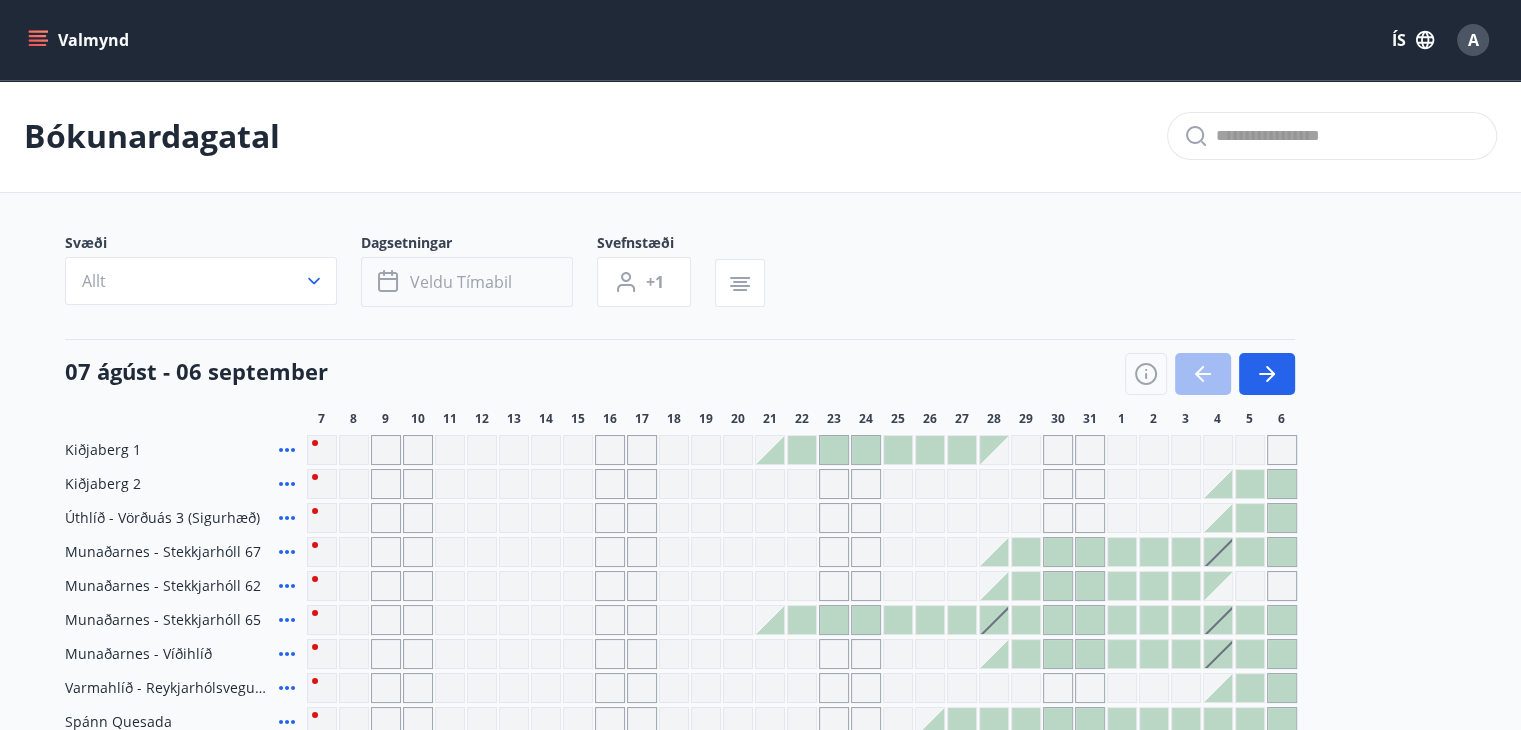 click 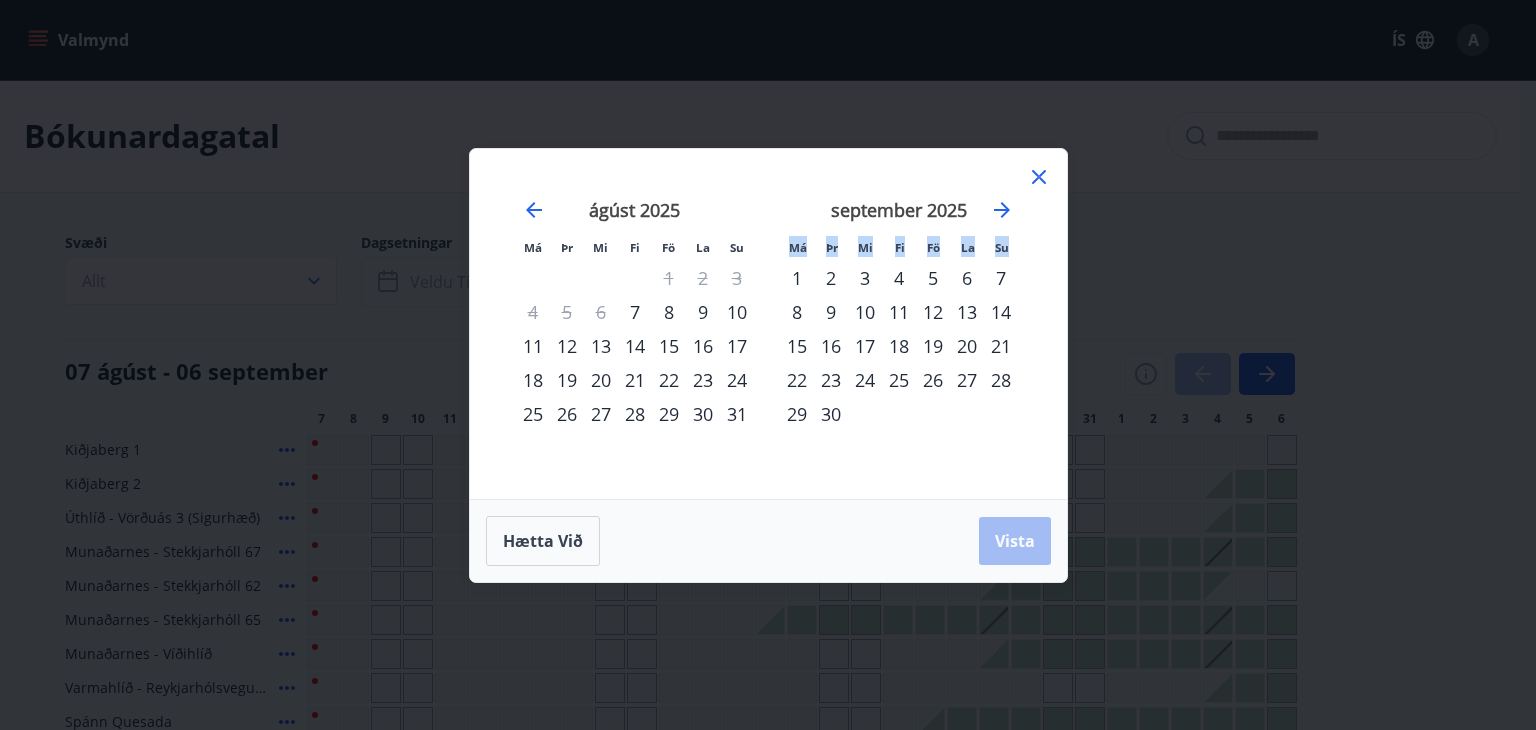click on "Má Þr Mi Fi Fö La Su Má Þr Mi Fi Fö La Su júlí 2025 1 2 3 4 5 6 7 8 9 10 11 12 13 14 15 16 17 18 19 20 21 22 23 24 25 26 27 28 29 30 31 ágúst 2025 1 2 3 4 5 6 7 8 9 10 11 12 13 14 15 16 17 18 19 20 21 22 23 24 25 26 27 28 29 30 31 september 2025 1 2 3 4 5 6 7 8 9 10 11 12 13 14 15 16 17 18 19 20 21 22 23 24 25 26 27 28 29 30 október 2025 1 2 3 4 5 6 7 8 9 10 11 12 13 14 15 16 17 18 19 20 21 22 23 24 25 26 27 28 29 30 31 Hætta við Vista" at bounding box center (768, 365) 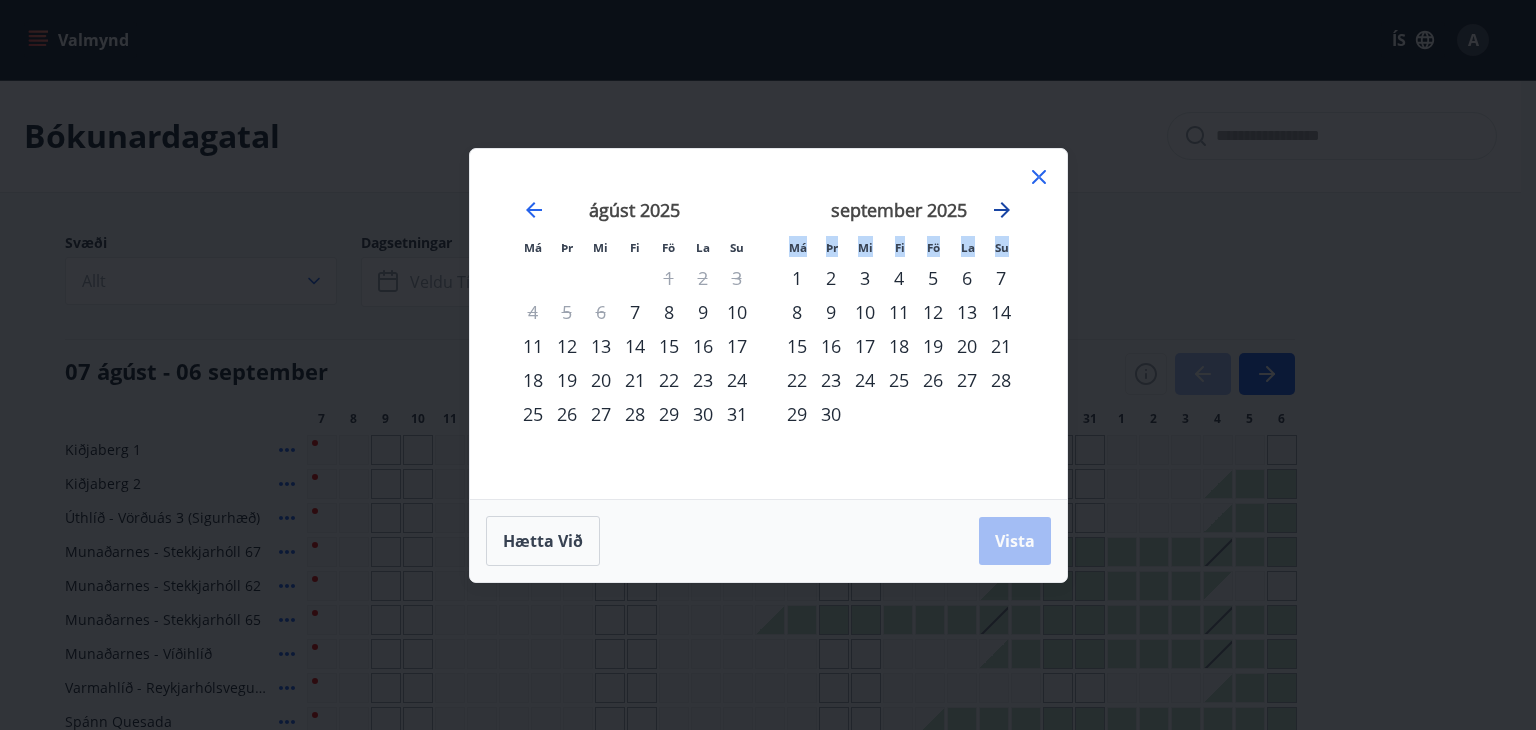 click 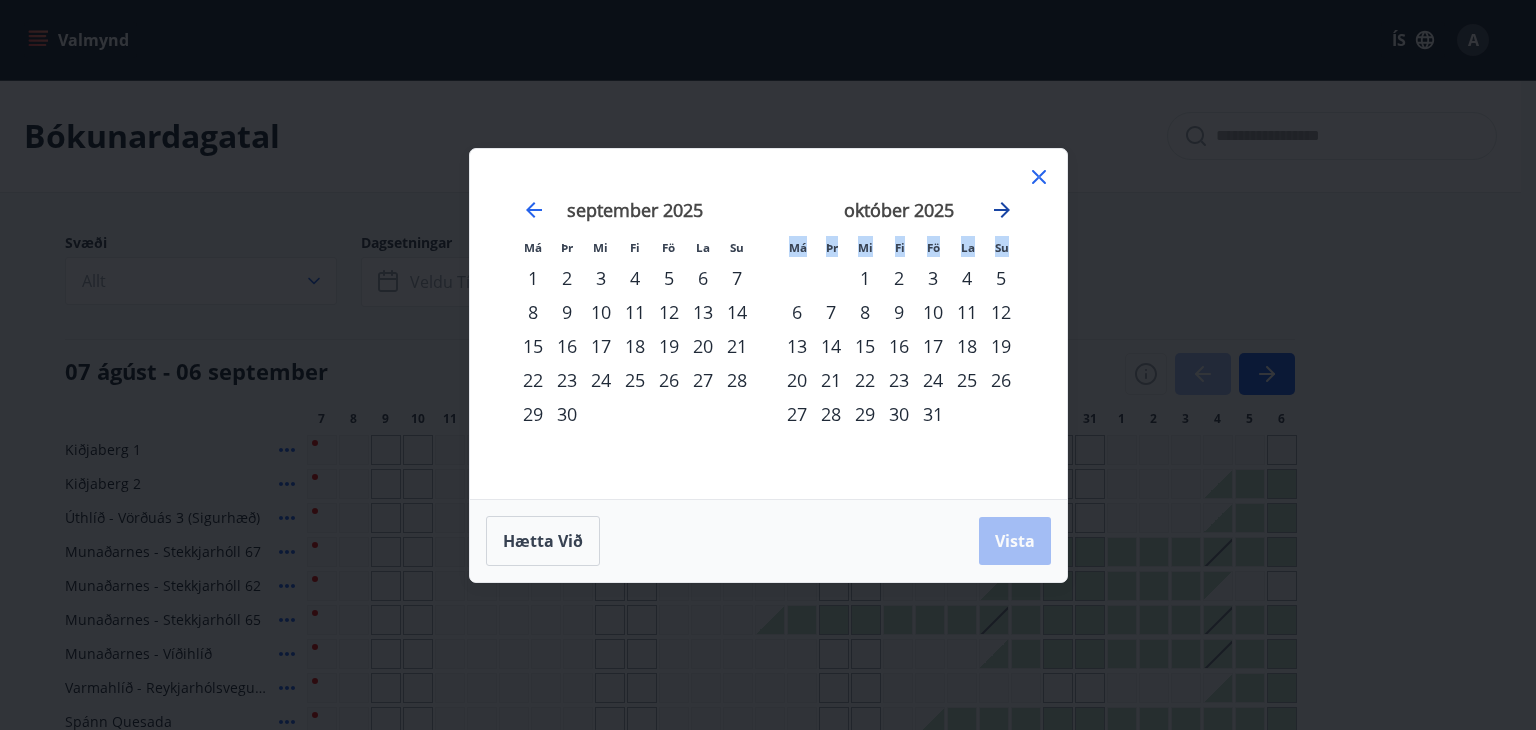 click 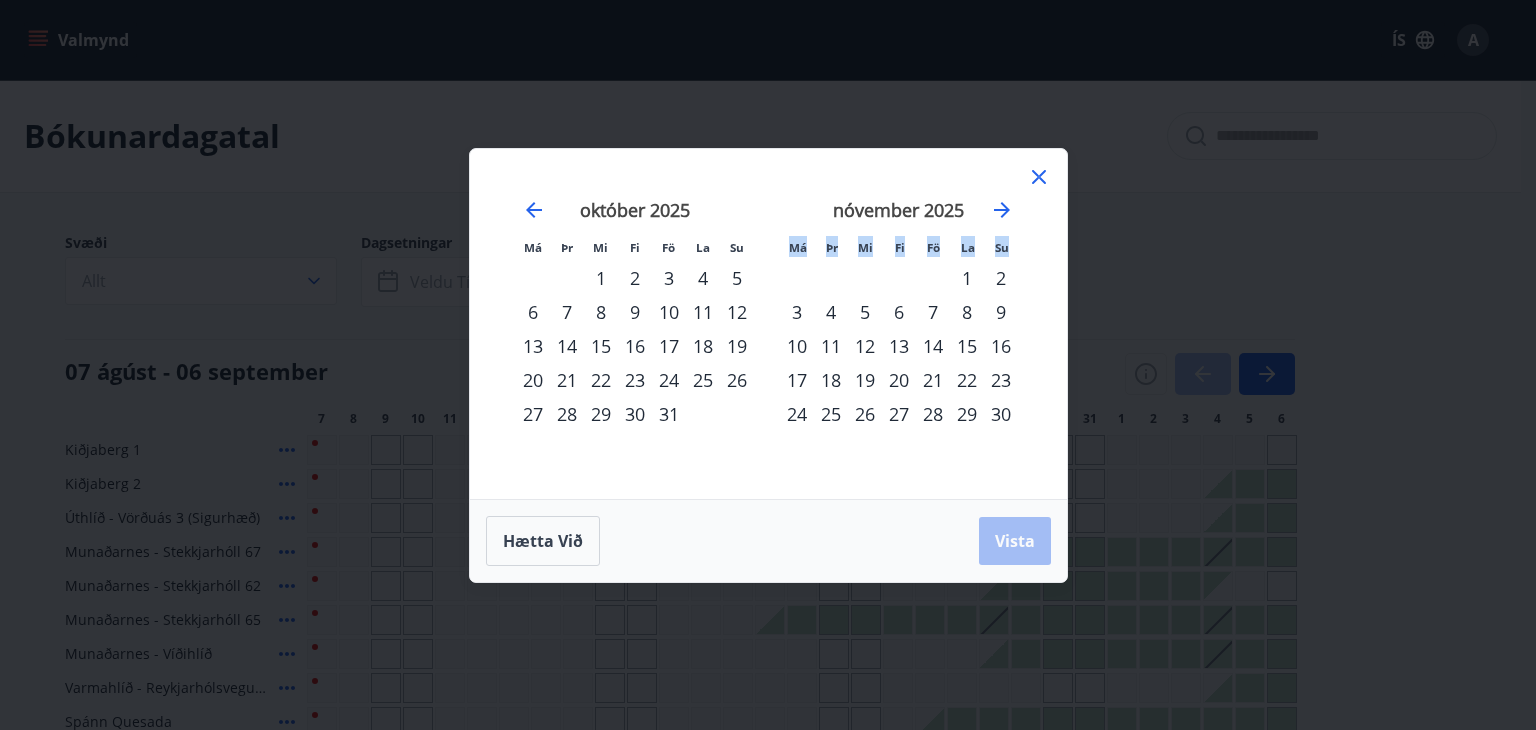 click on "28" at bounding box center (933, 414) 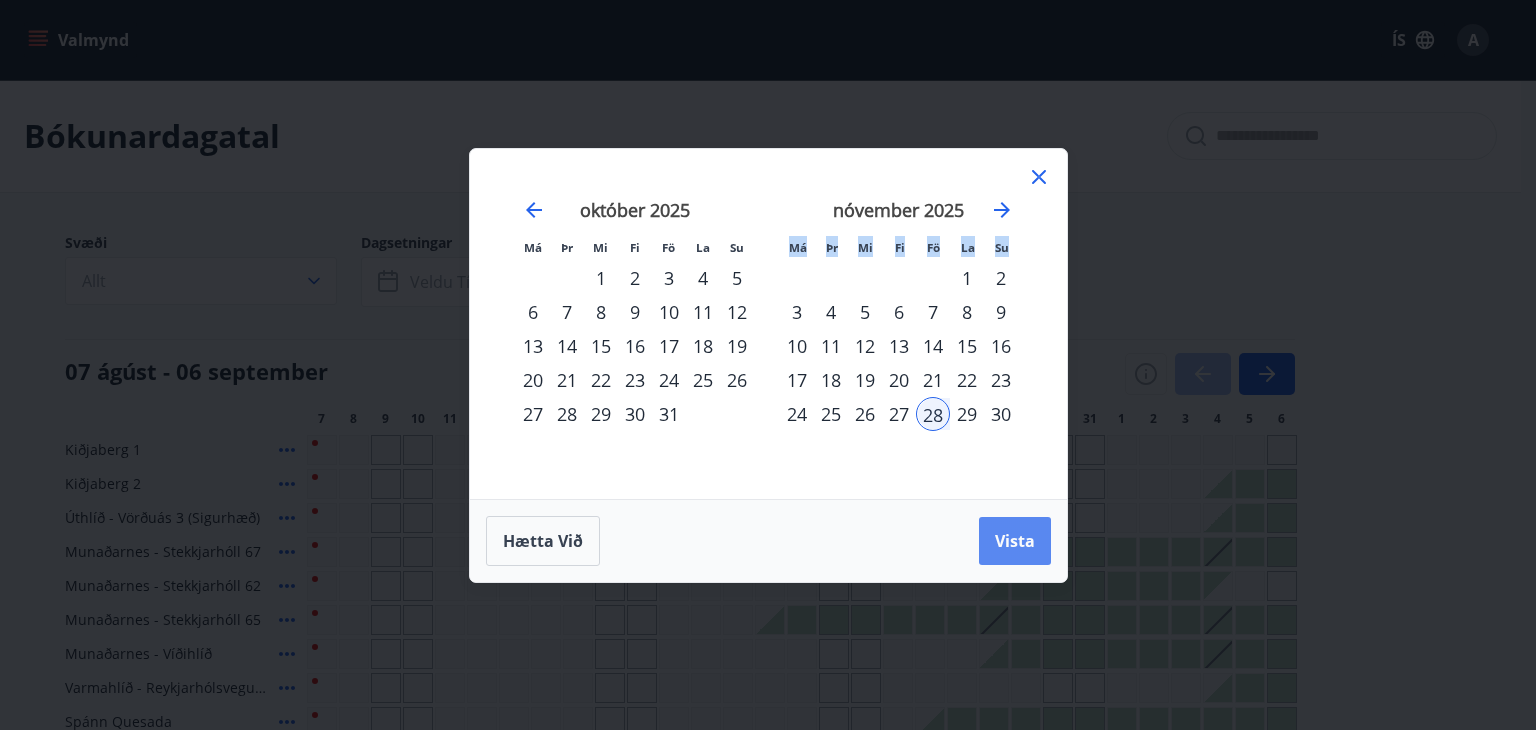 click on "Vista" at bounding box center (1015, 541) 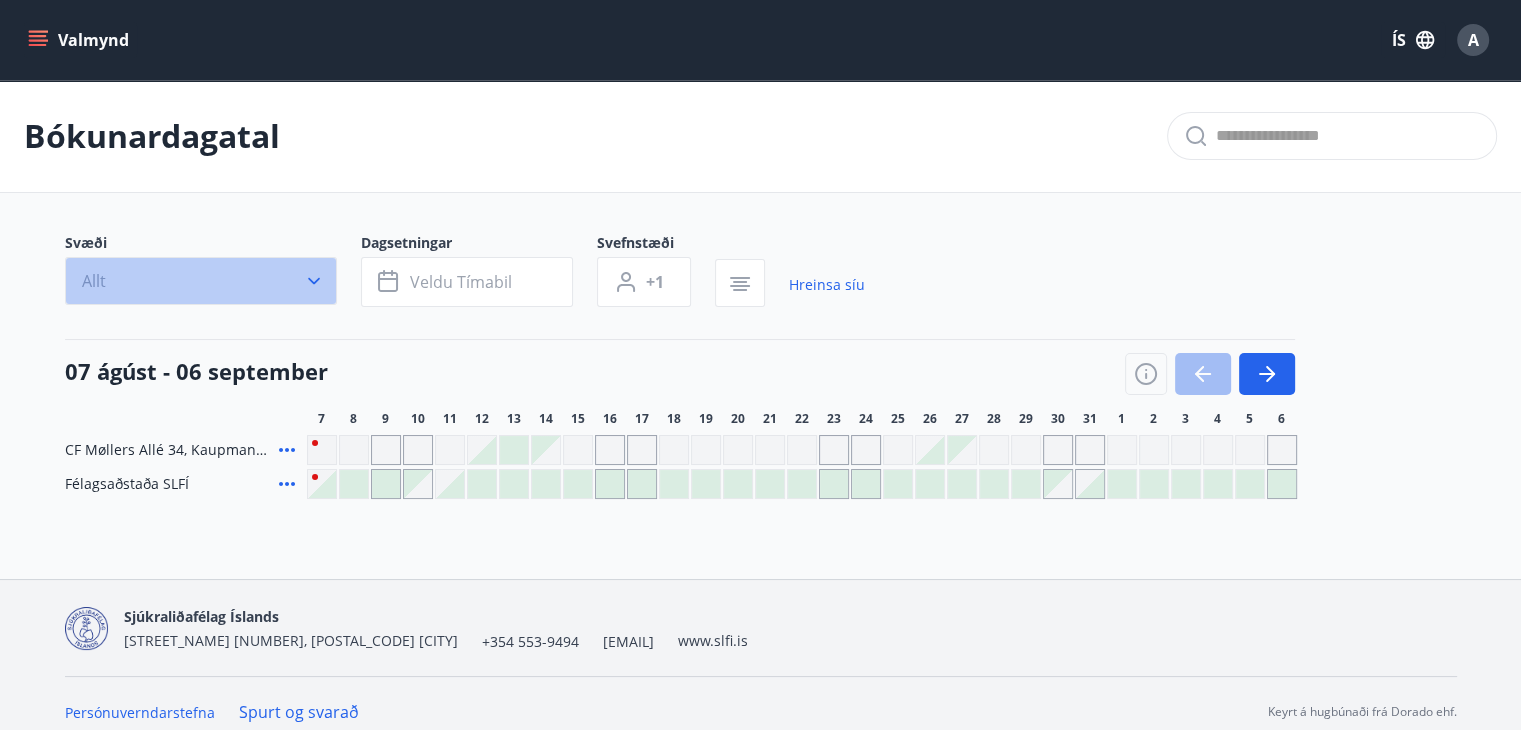 click 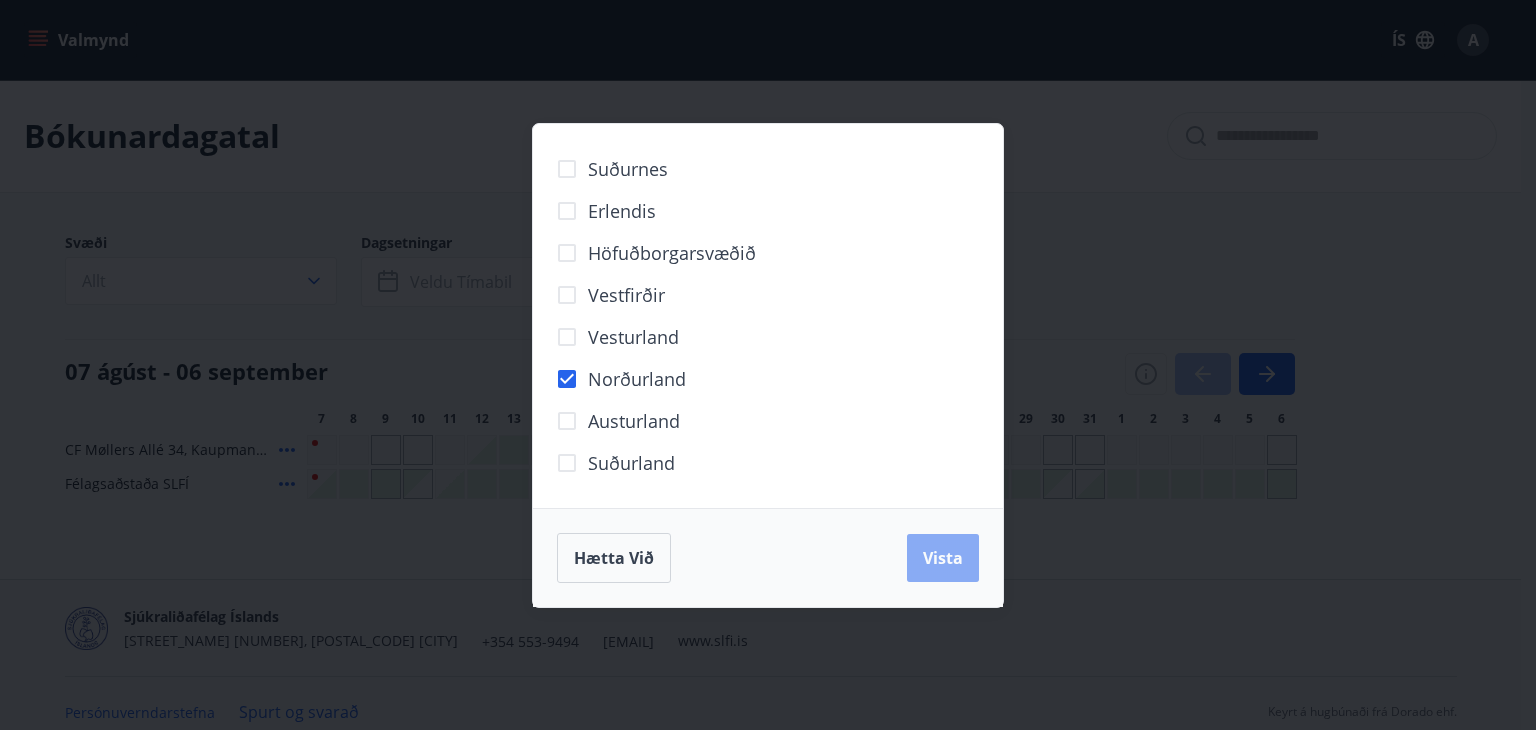 click on "Vista" at bounding box center (943, 558) 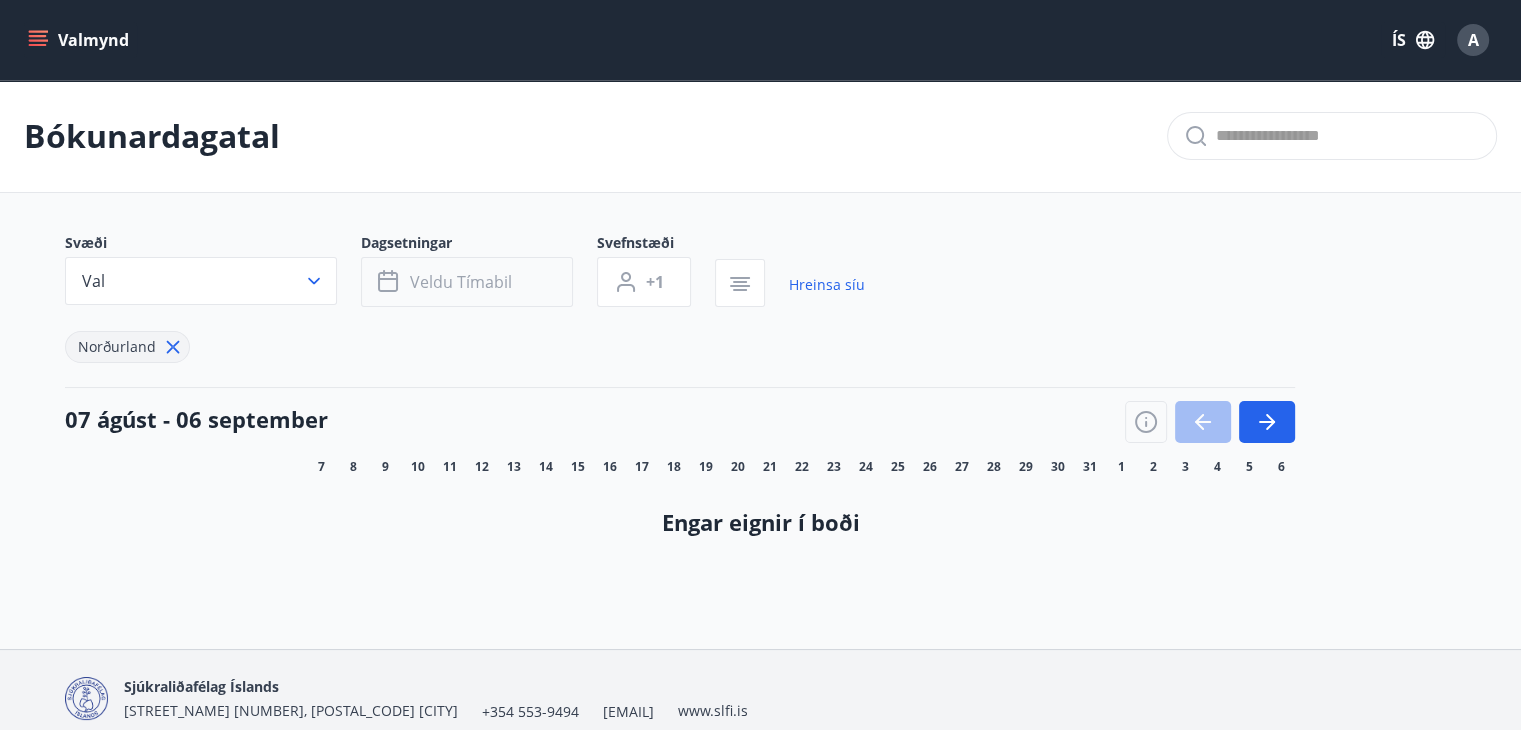 click 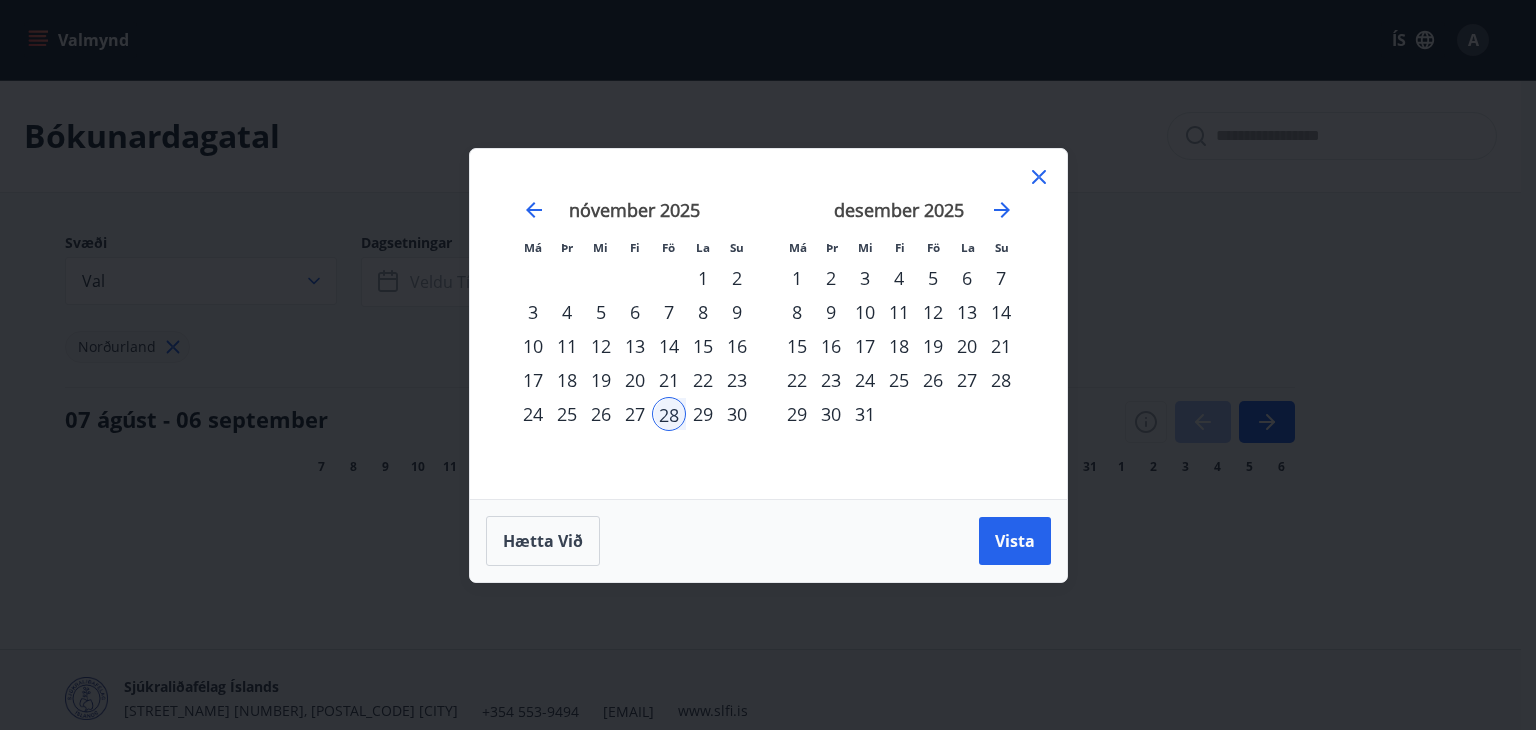 click on "28" at bounding box center [669, 414] 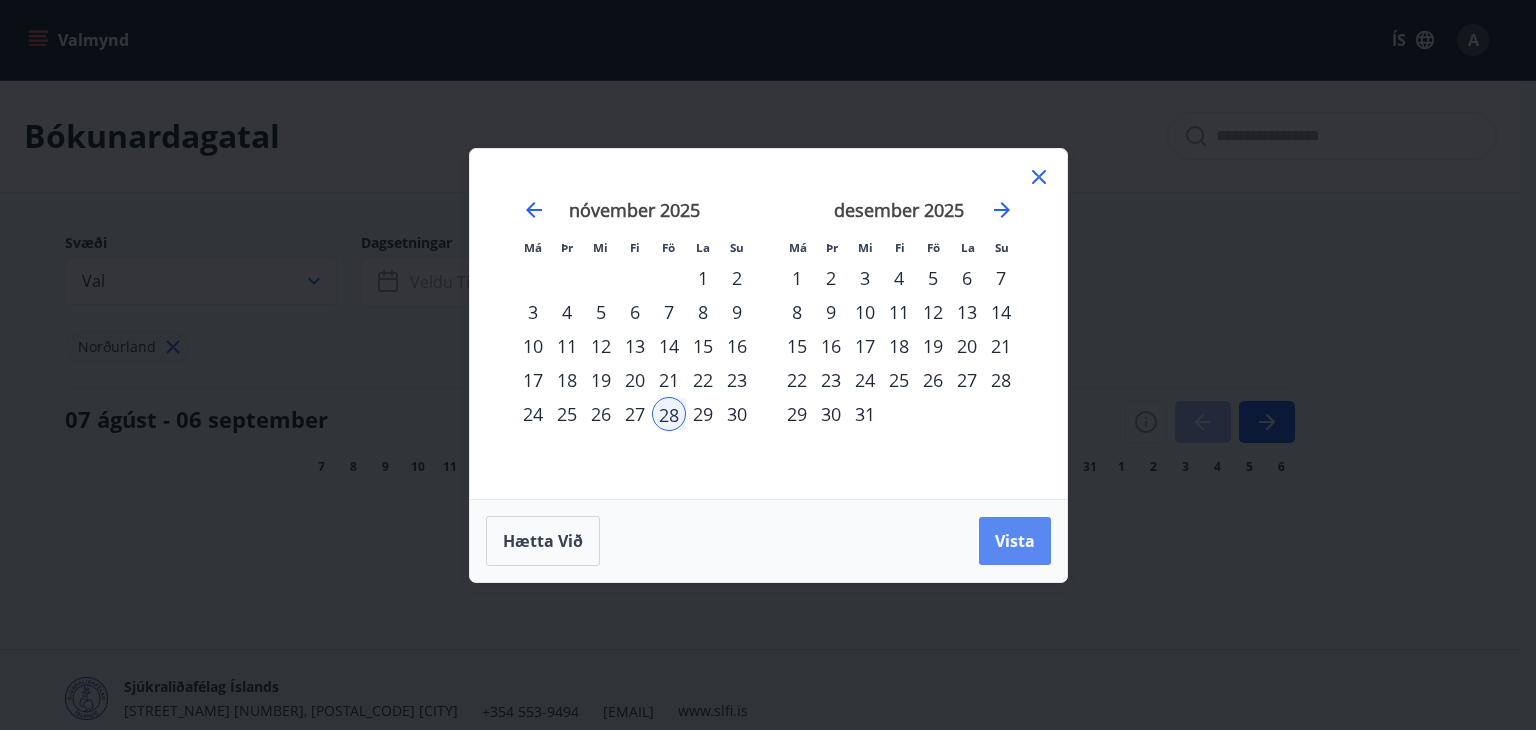 click on "Vista" at bounding box center [1015, 541] 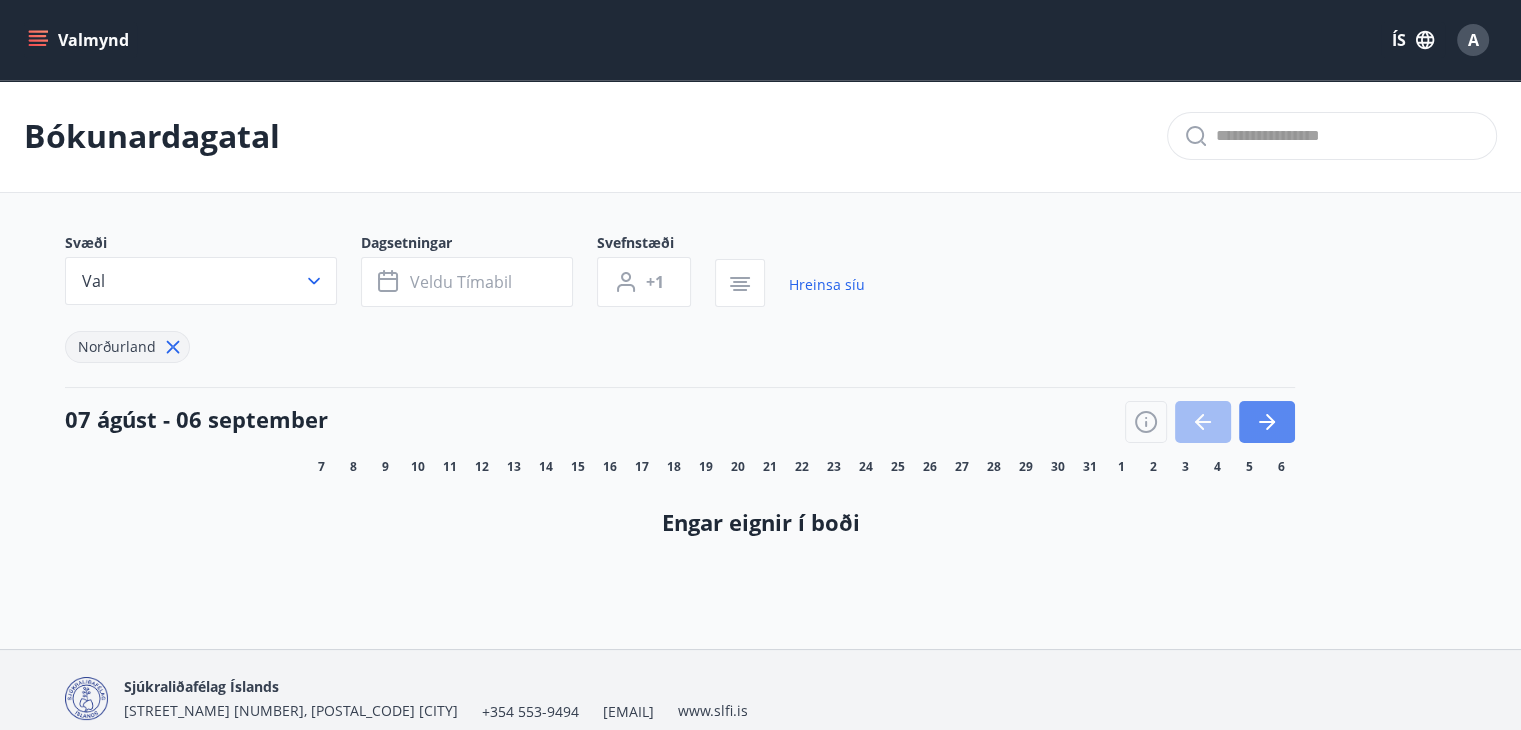click 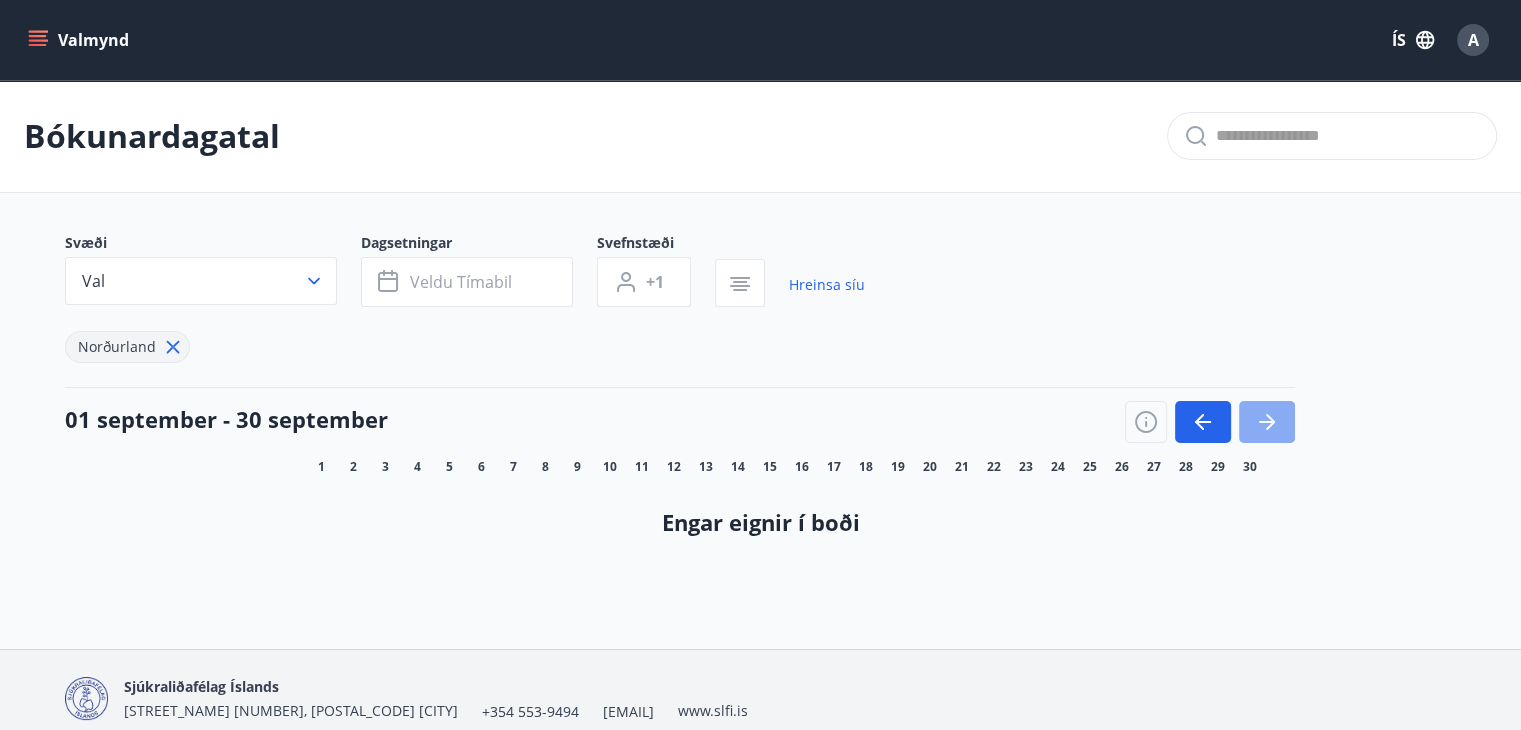click 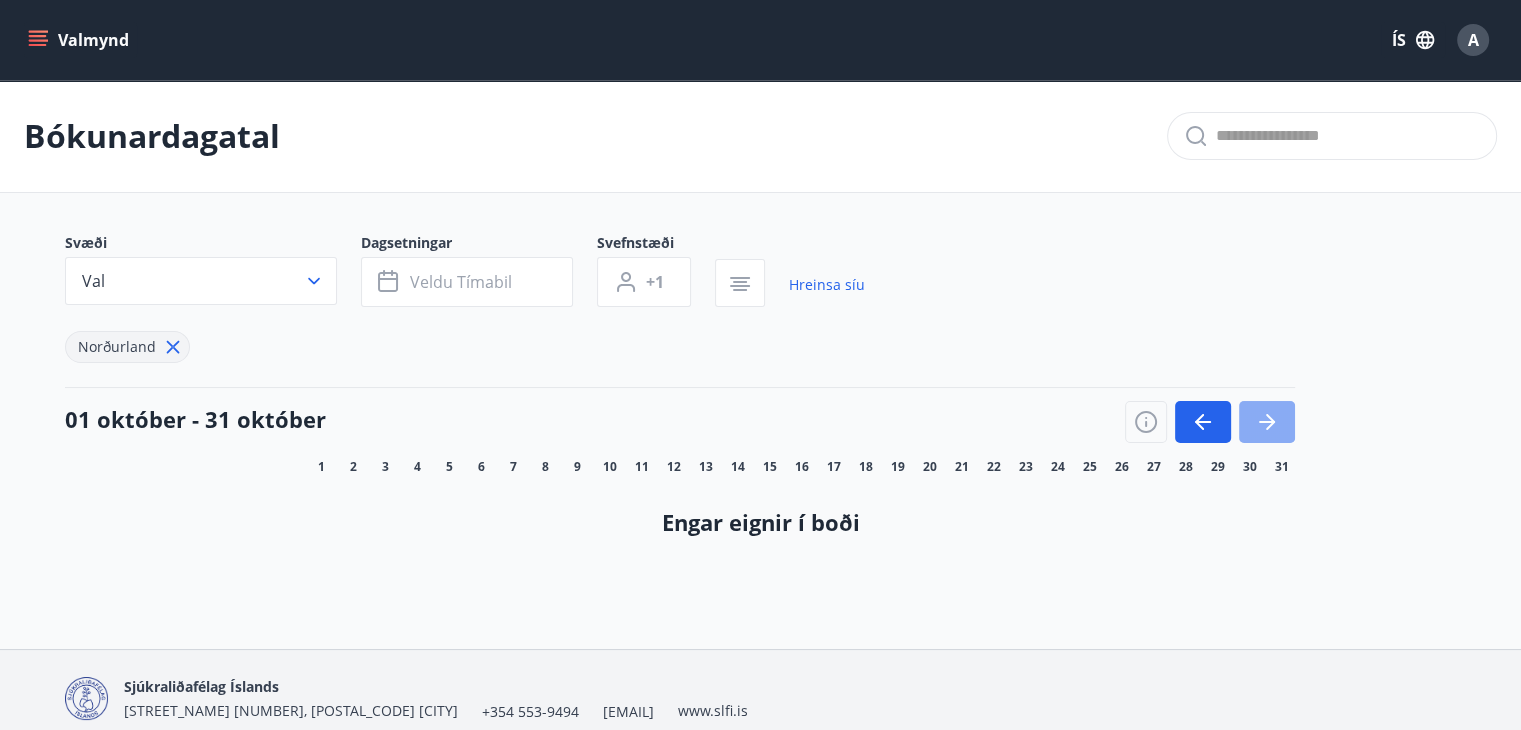 click 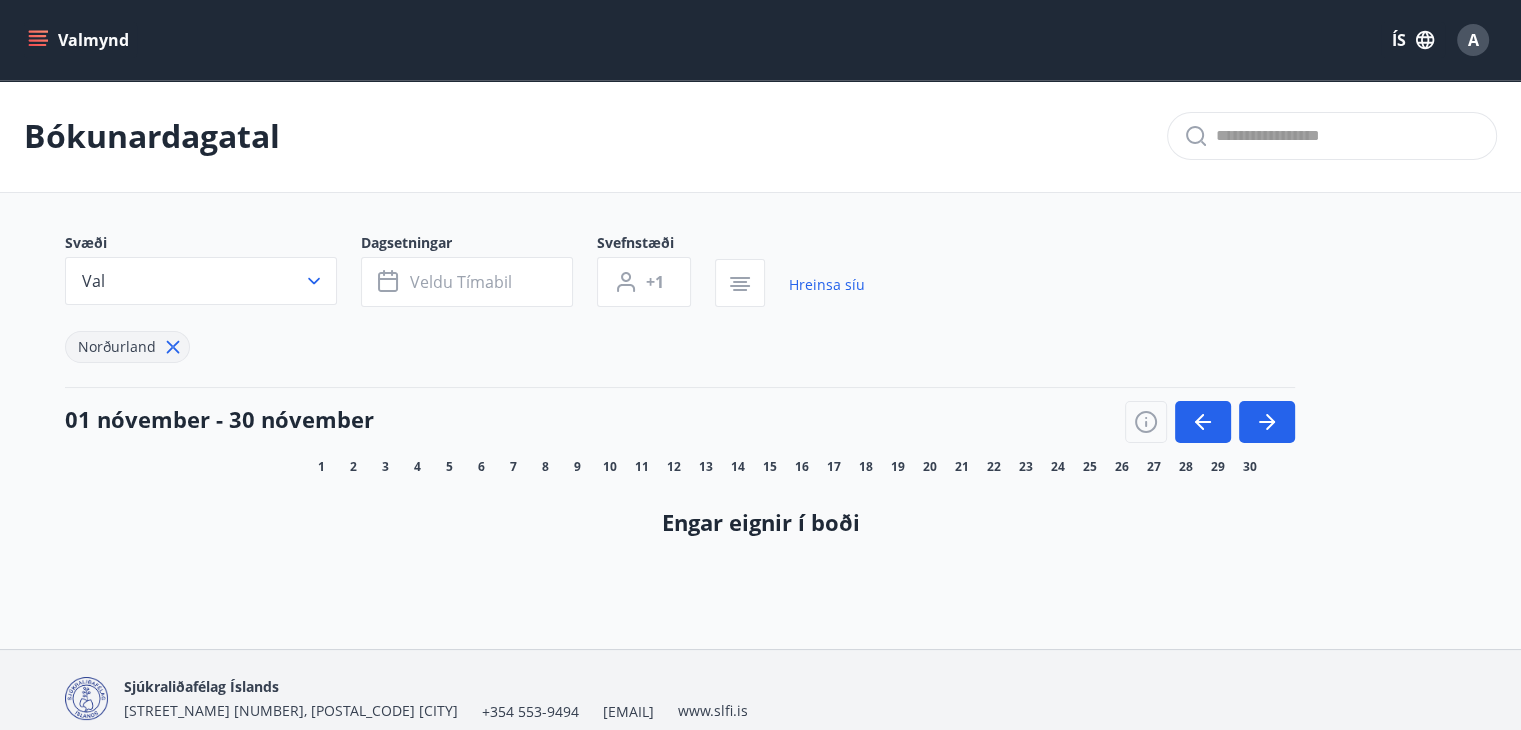 click on "28" at bounding box center (1186, 467) 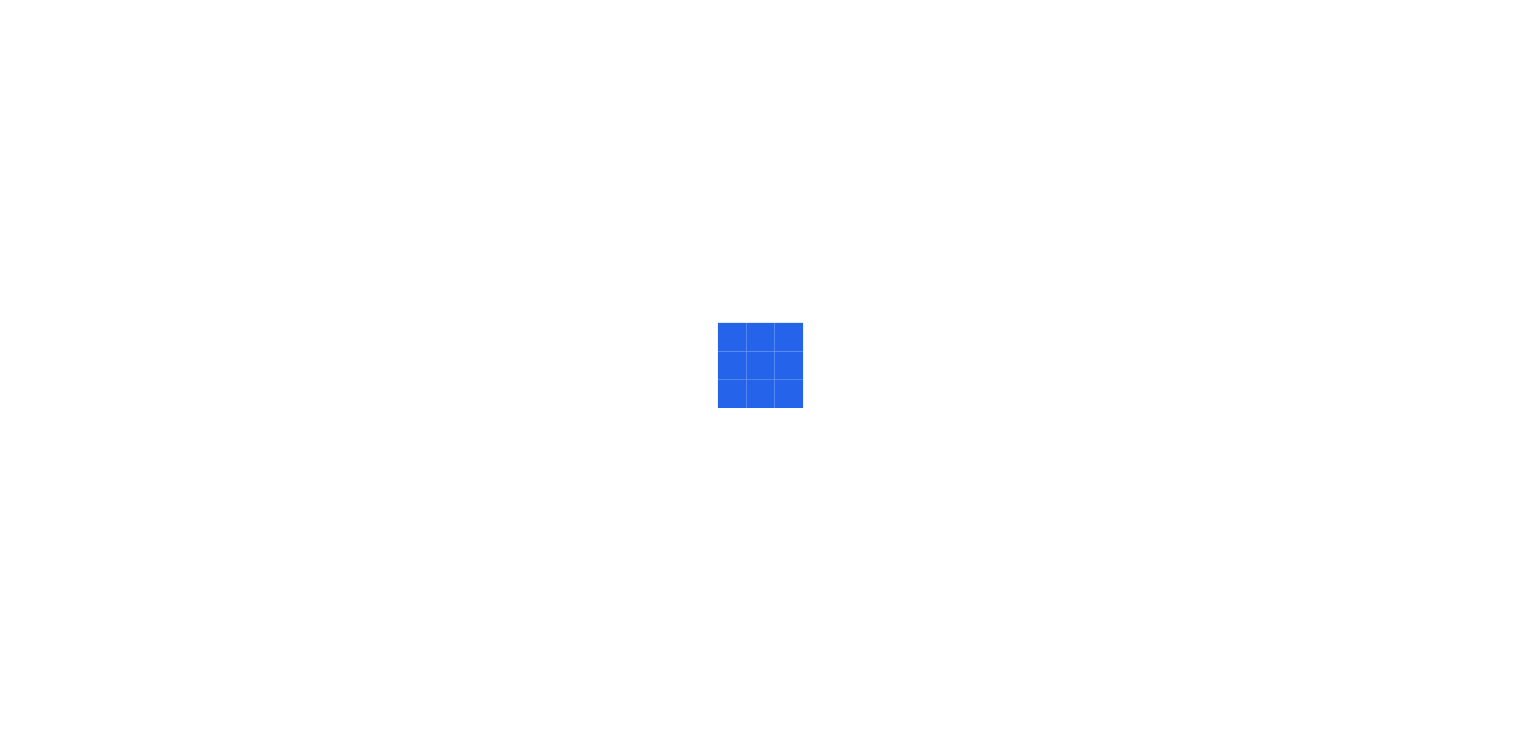 scroll, scrollTop: 0, scrollLeft: 0, axis: both 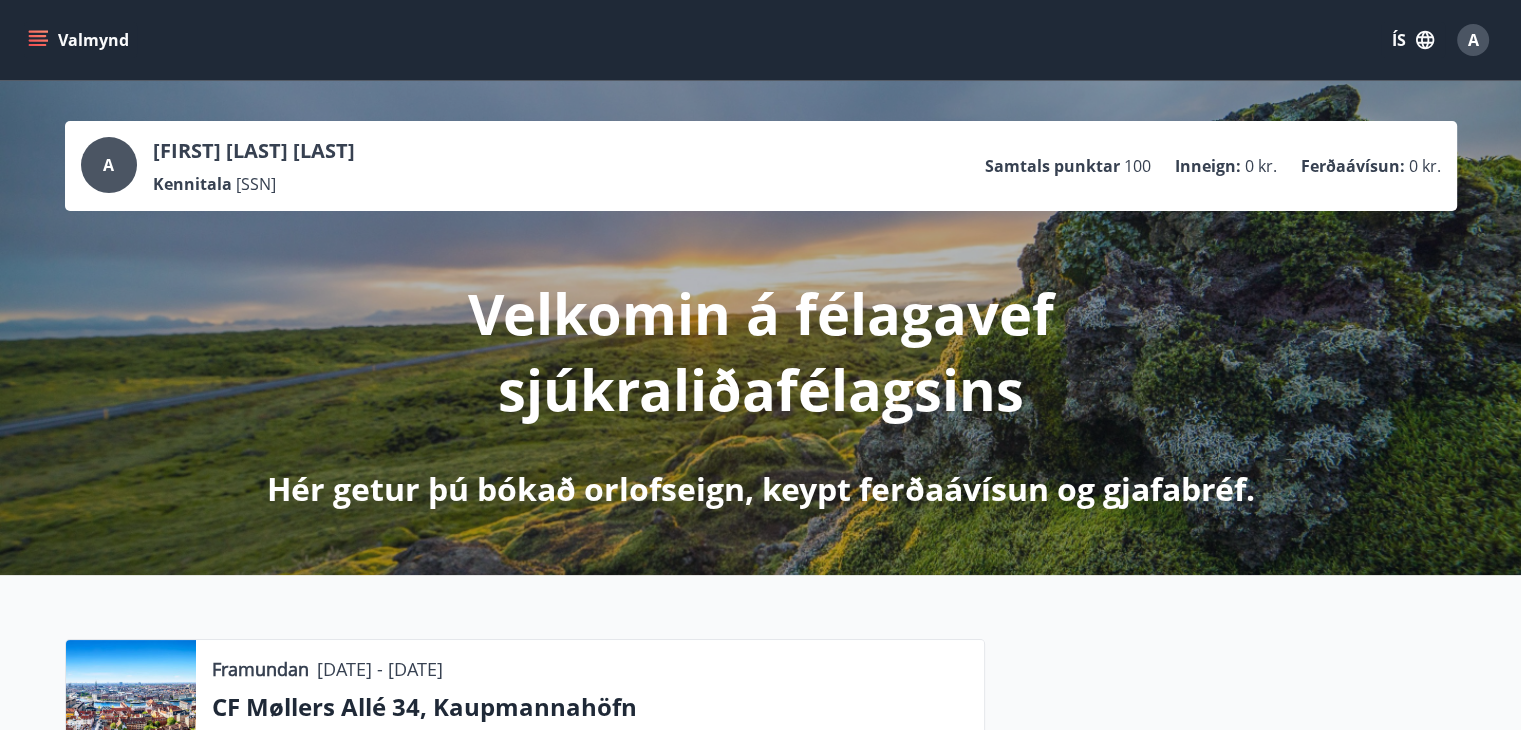 click 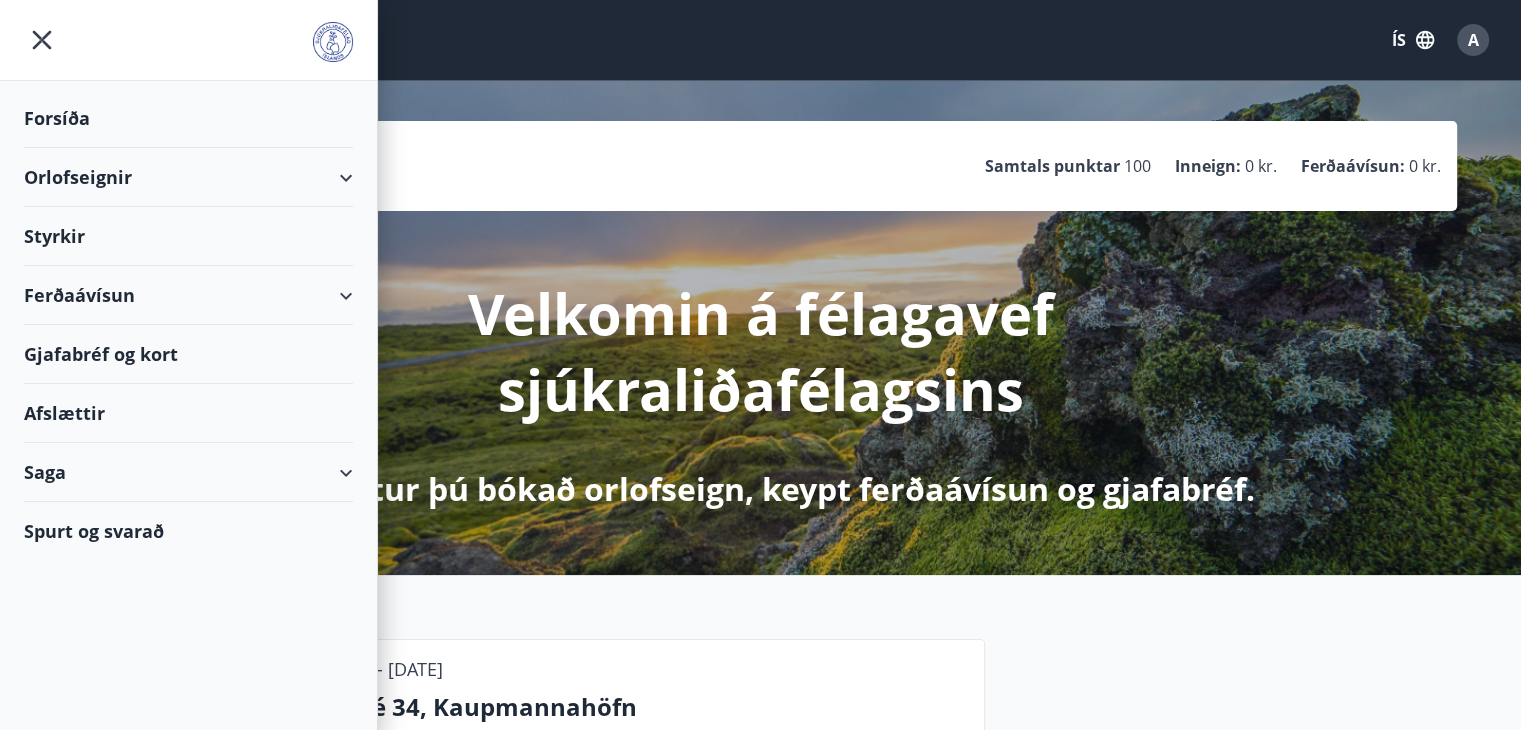 click on "Orlofseignir" at bounding box center (188, 177) 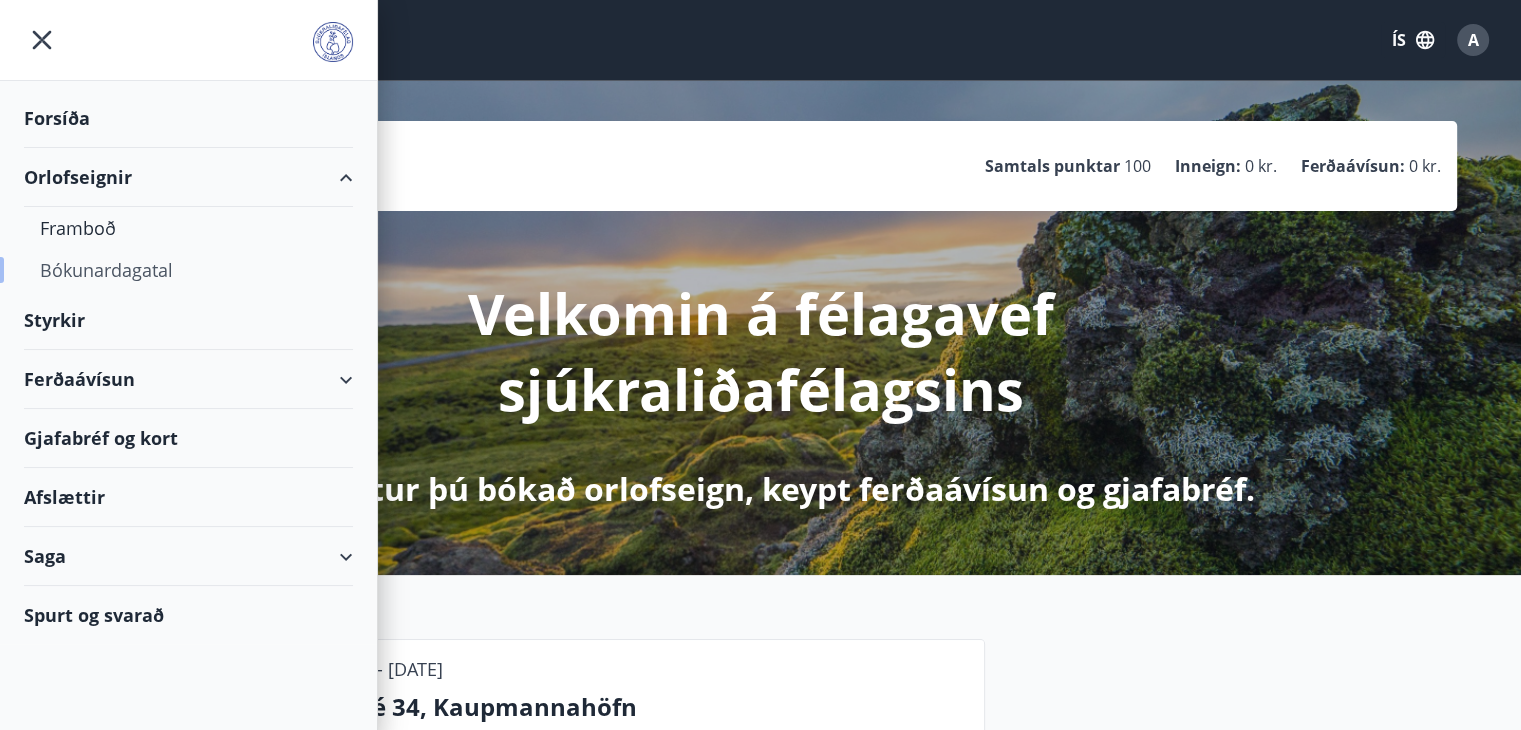 click on "Bókunardagatal" at bounding box center [188, 270] 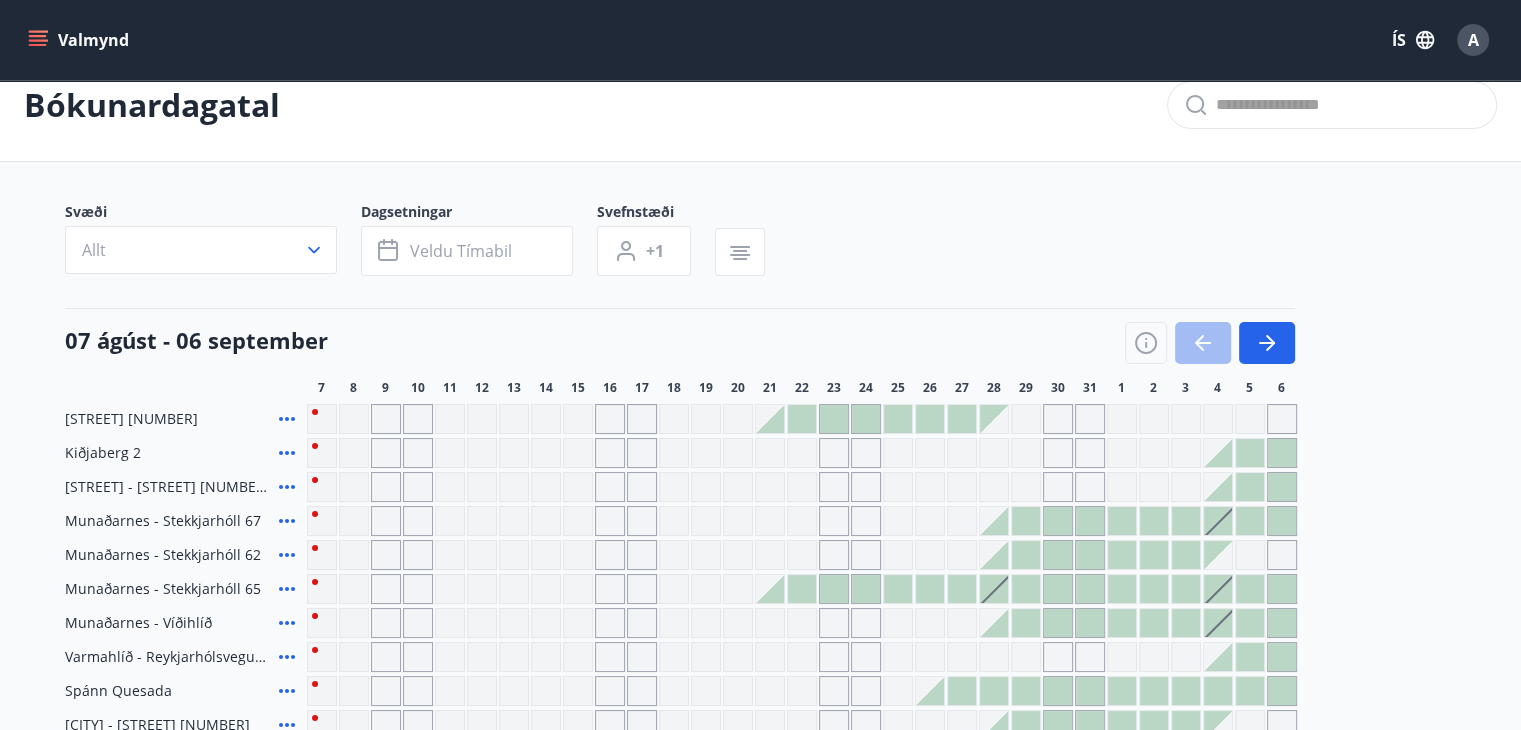 scroll, scrollTop: 0, scrollLeft: 0, axis: both 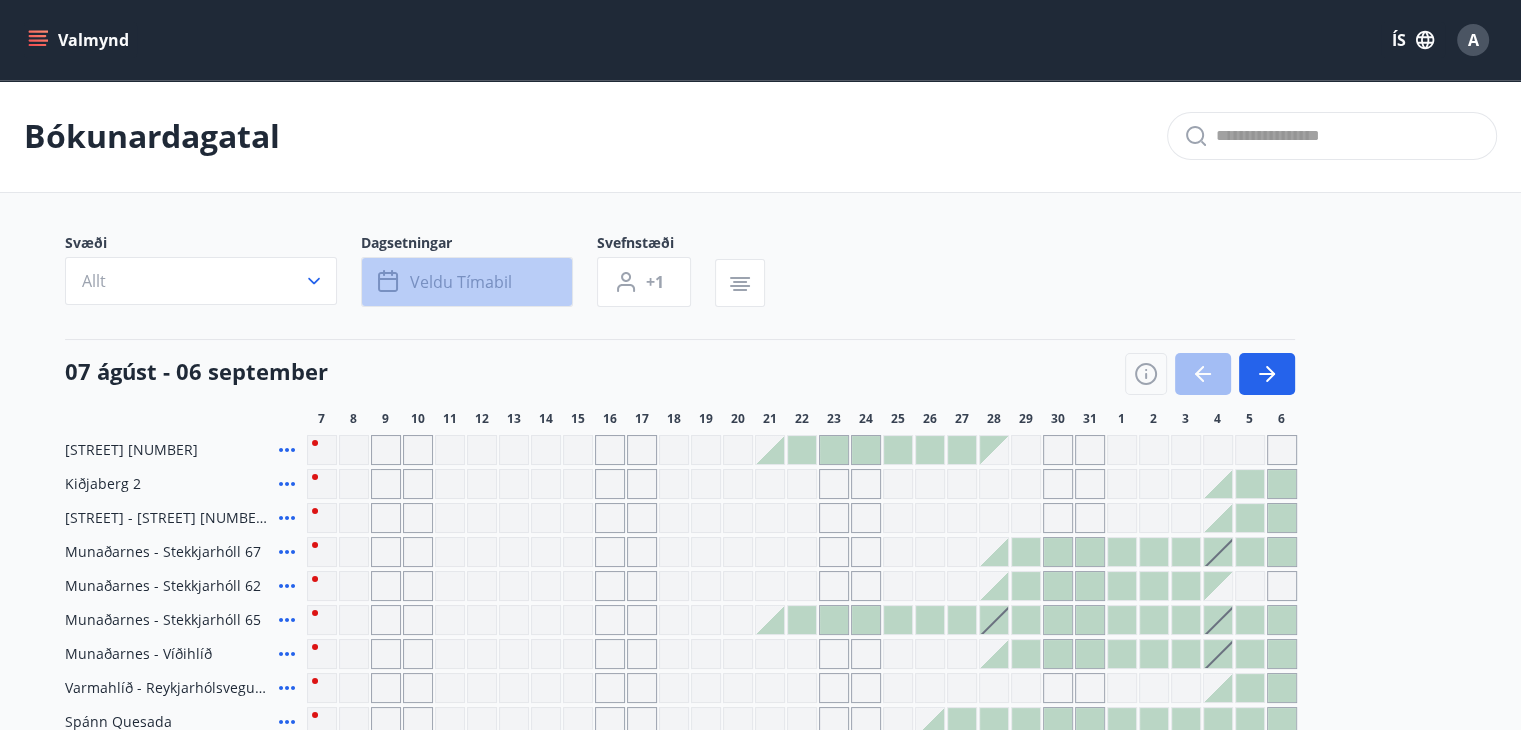 click 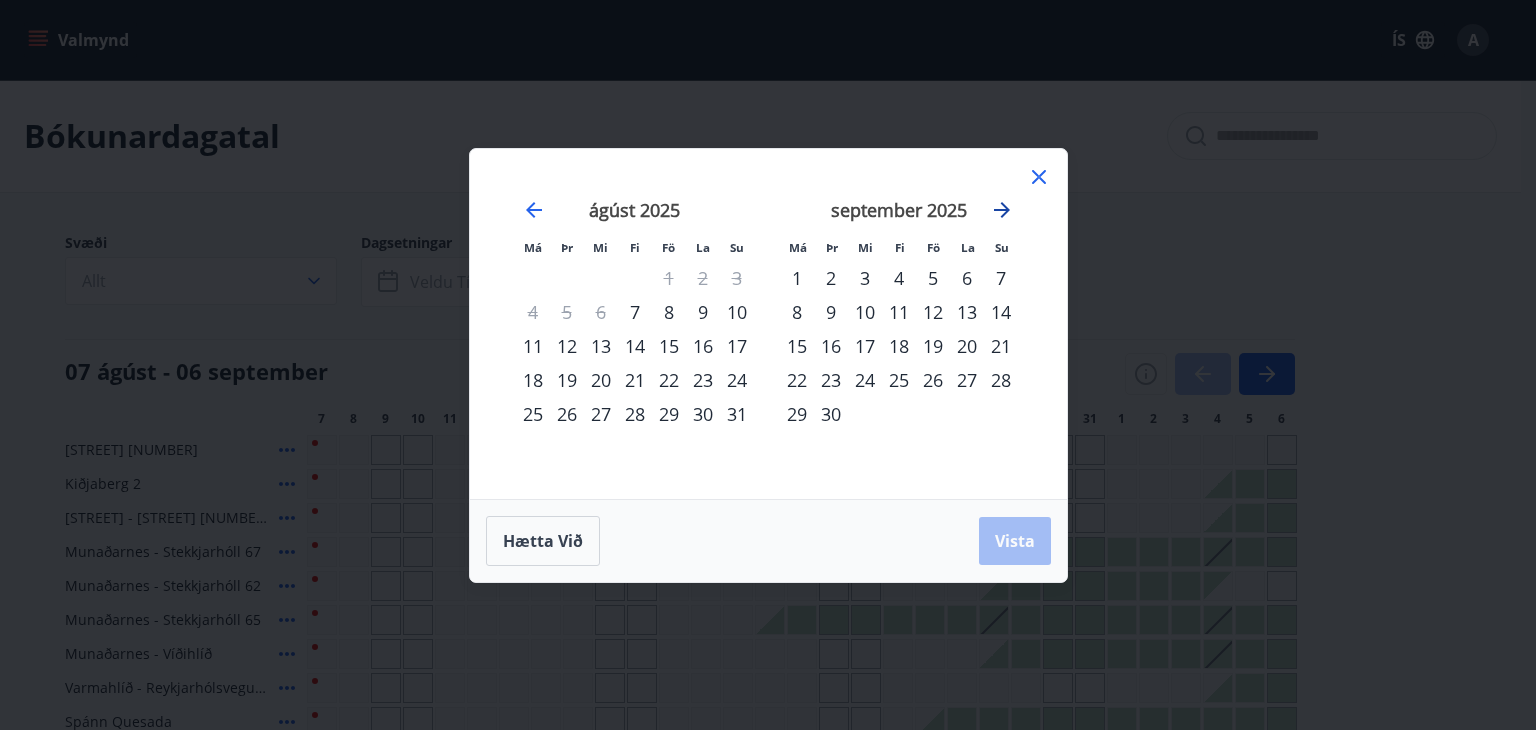 click 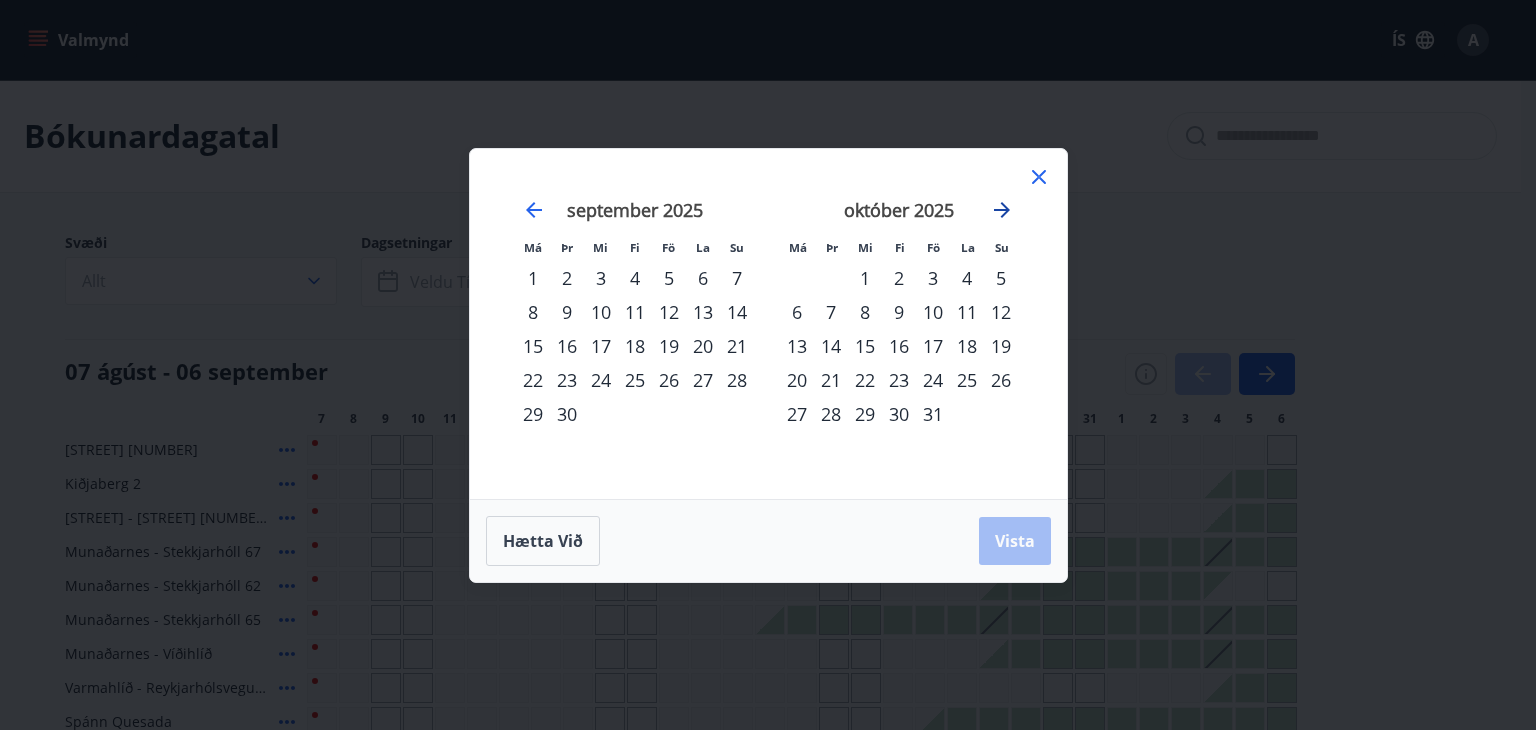 click 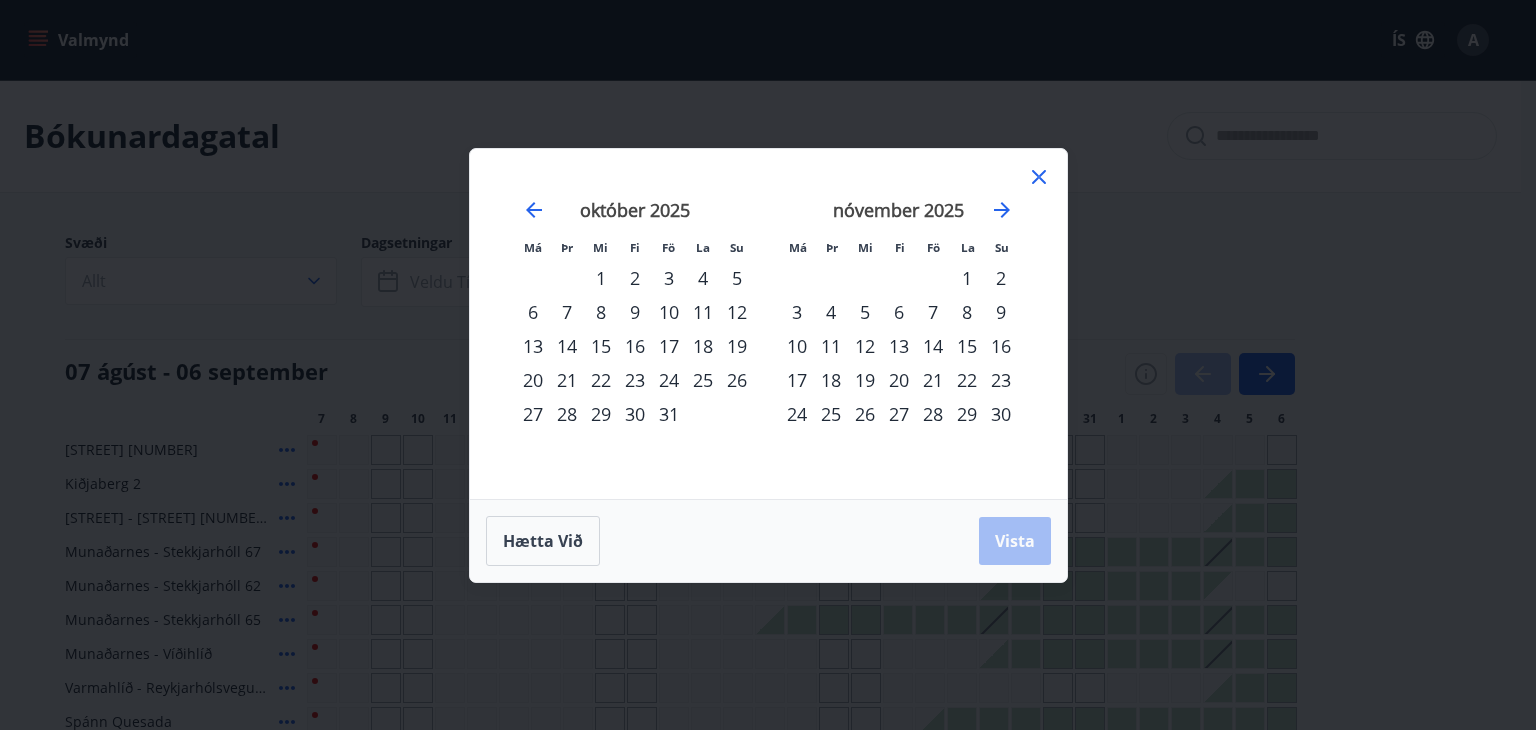 click on "28" at bounding box center (933, 414) 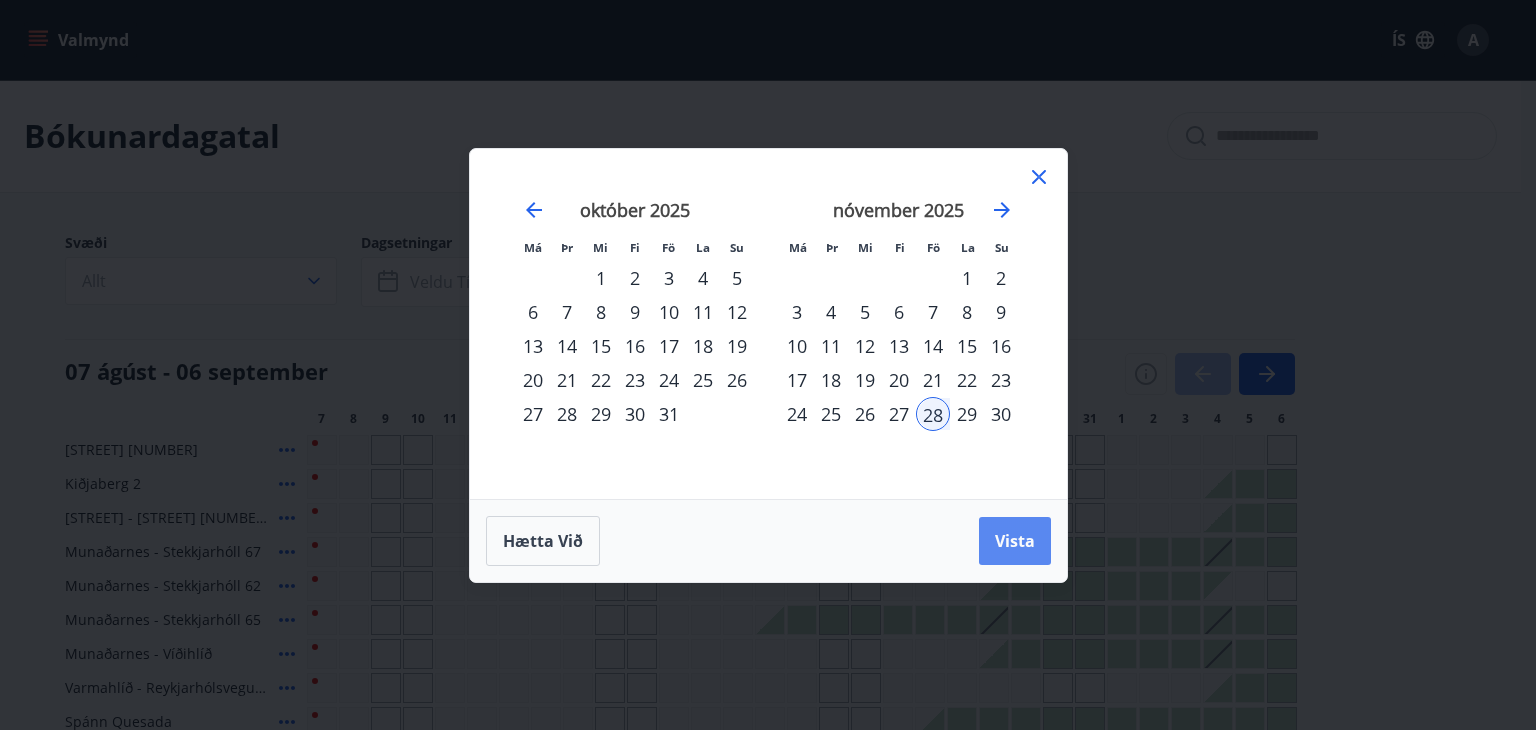 click on "Vista" at bounding box center (1015, 541) 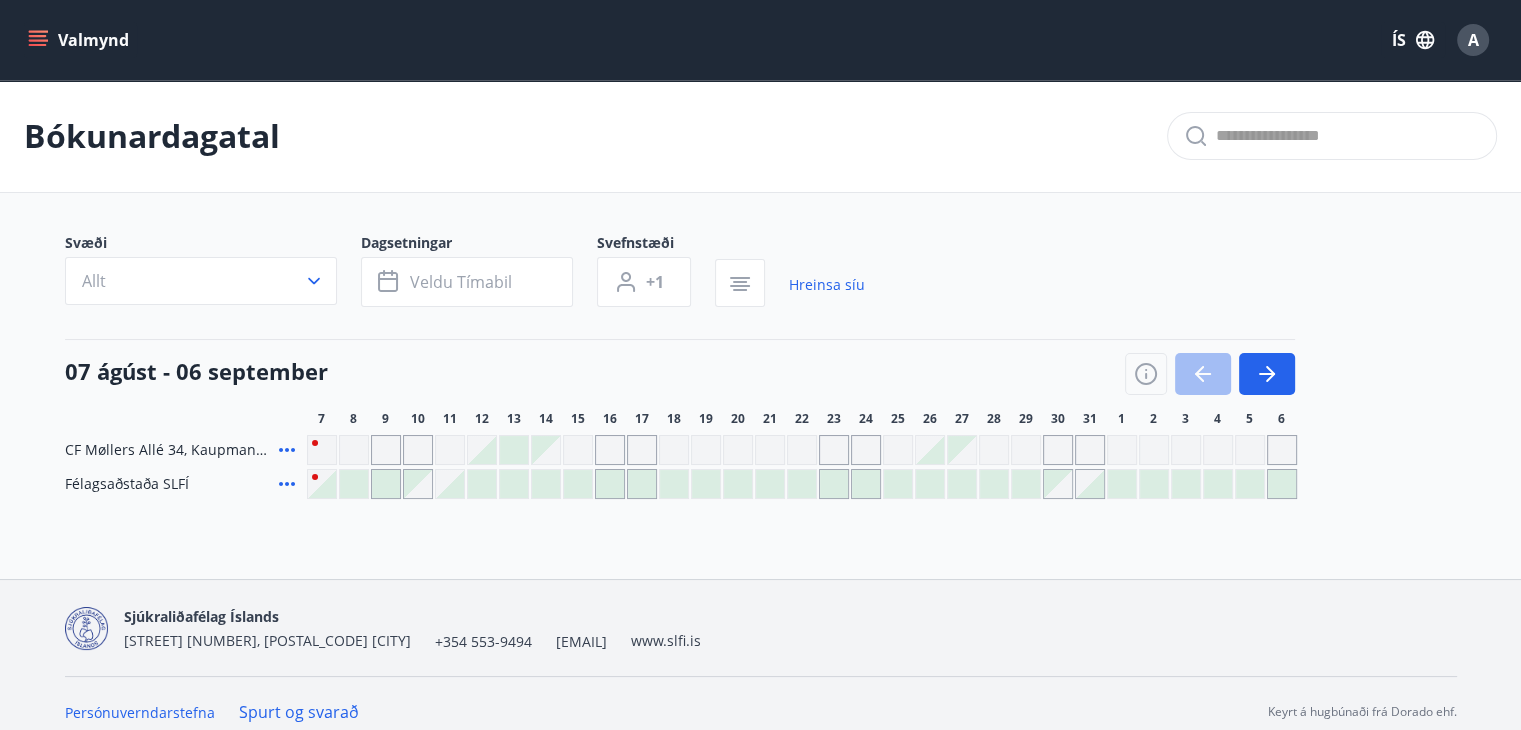 click 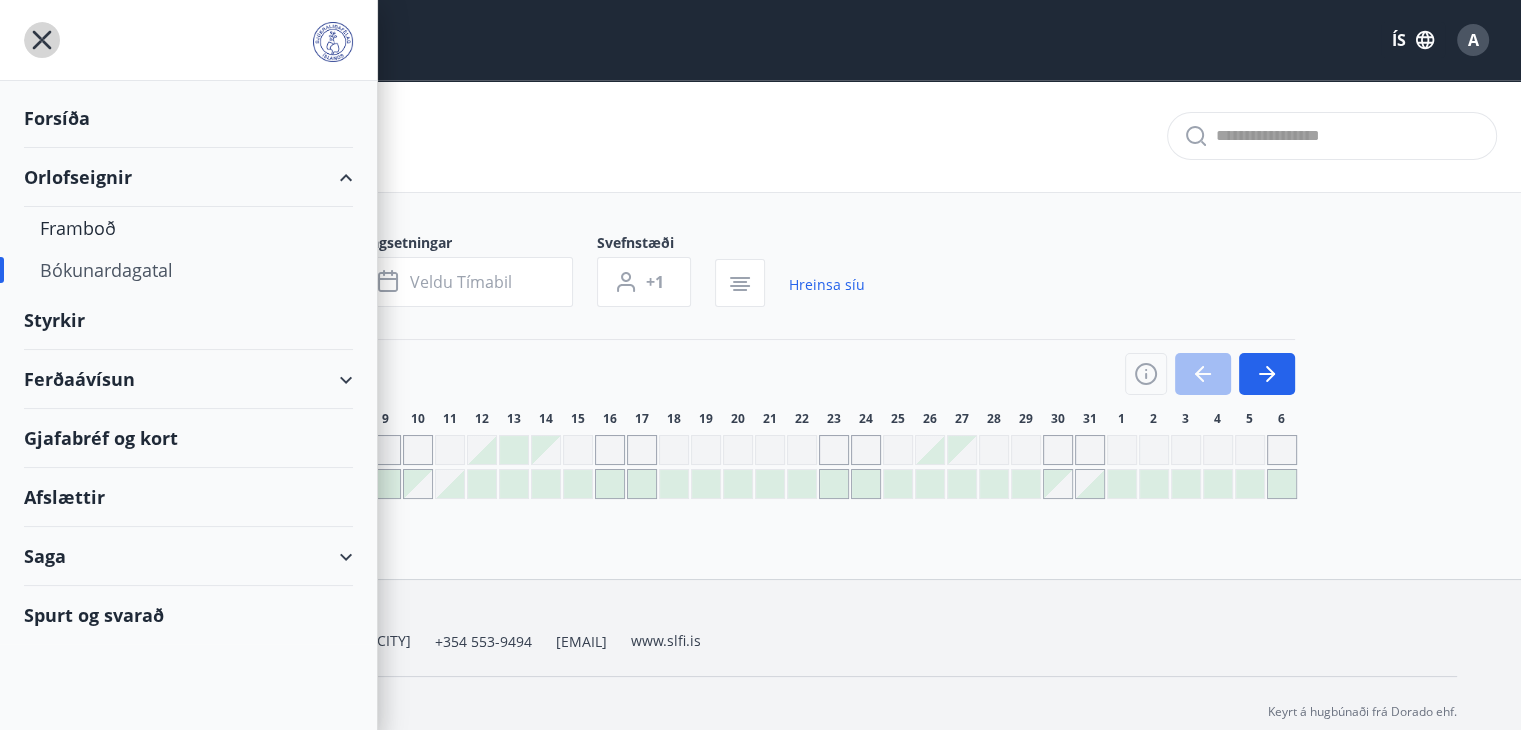 click 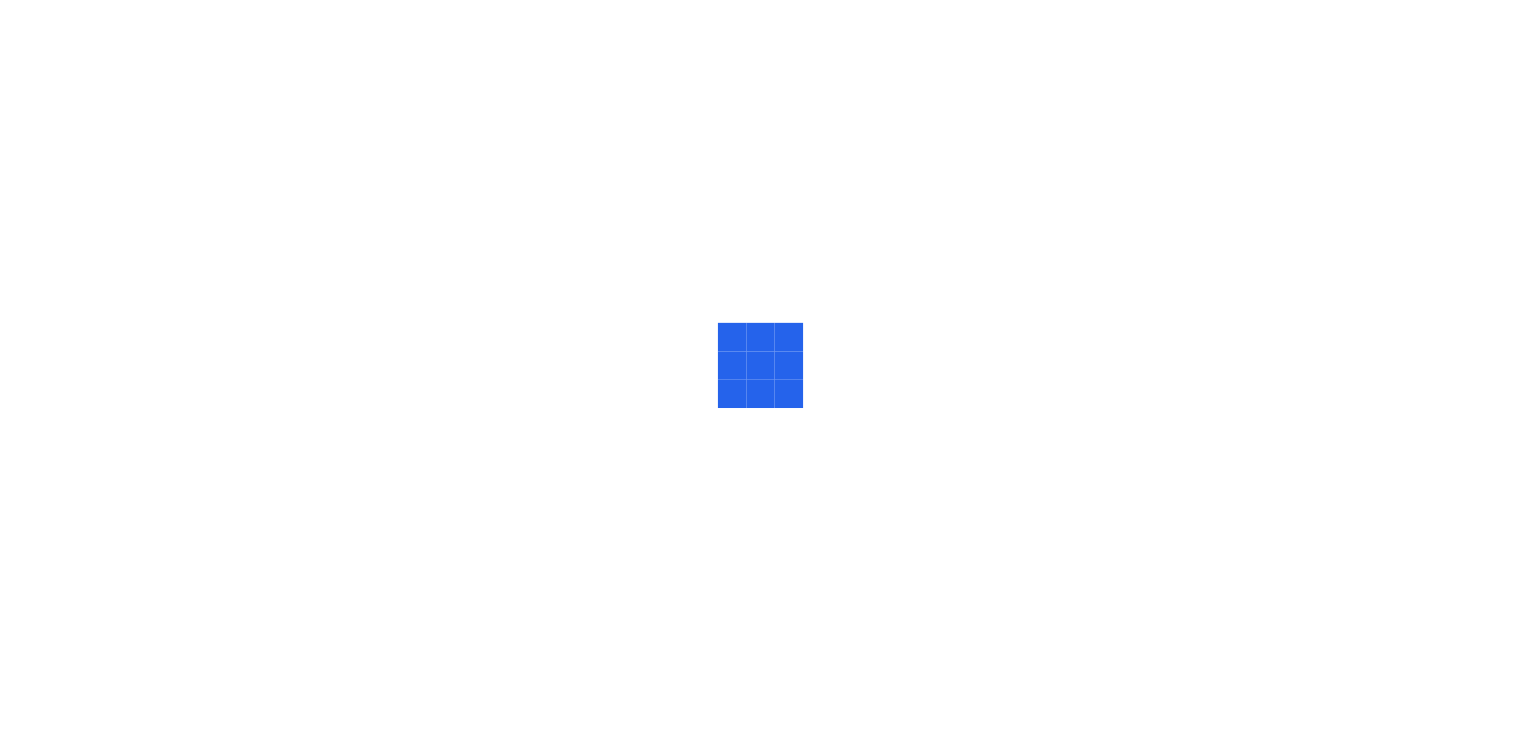 scroll, scrollTop: 0, scrollLeft: 0, axis: both 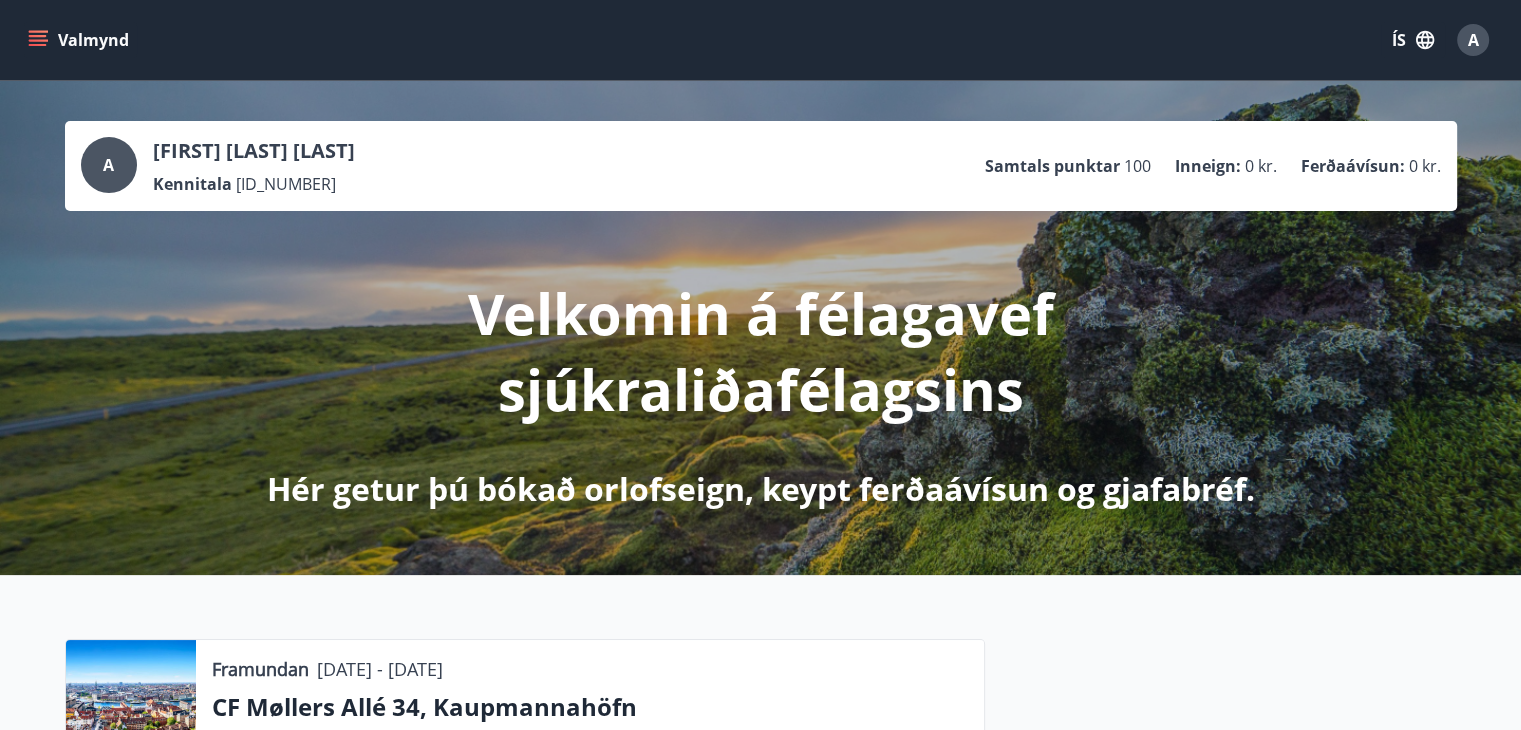 click on "Valmynd" at bounding box center (80, 40) 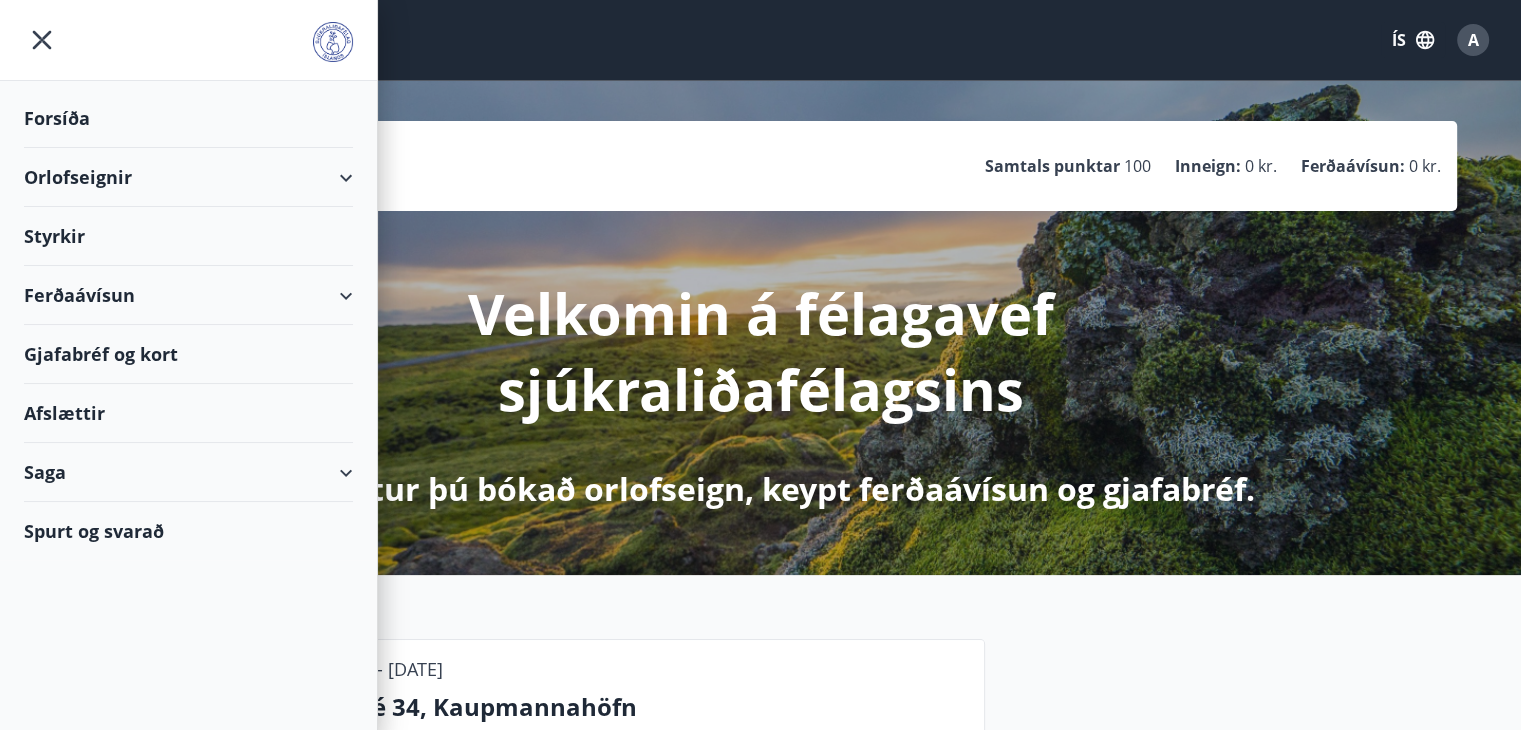 click on "Orlofseignir" at bounding box center (188, 177) 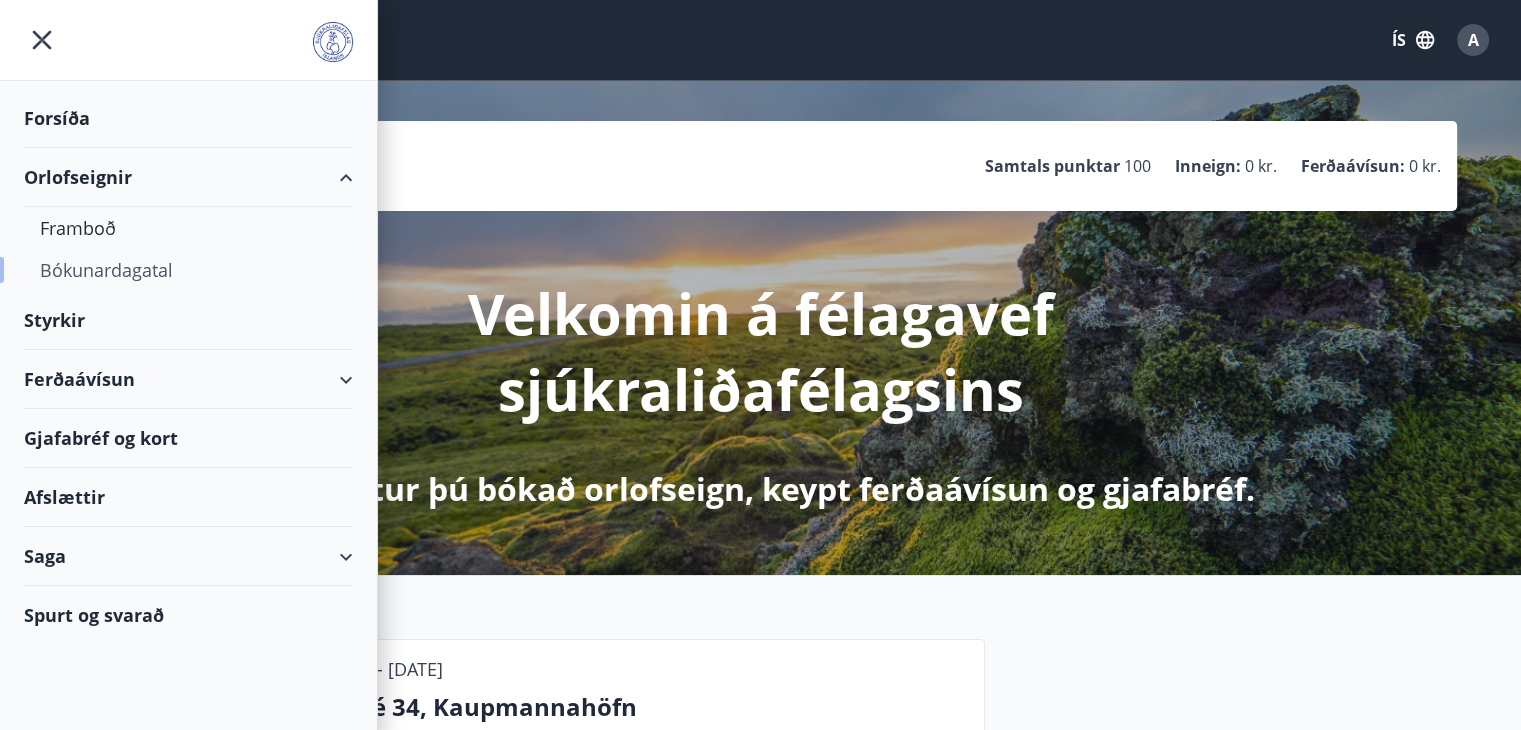 click on "Bókunardagatal" at bounding box center (188, 270) 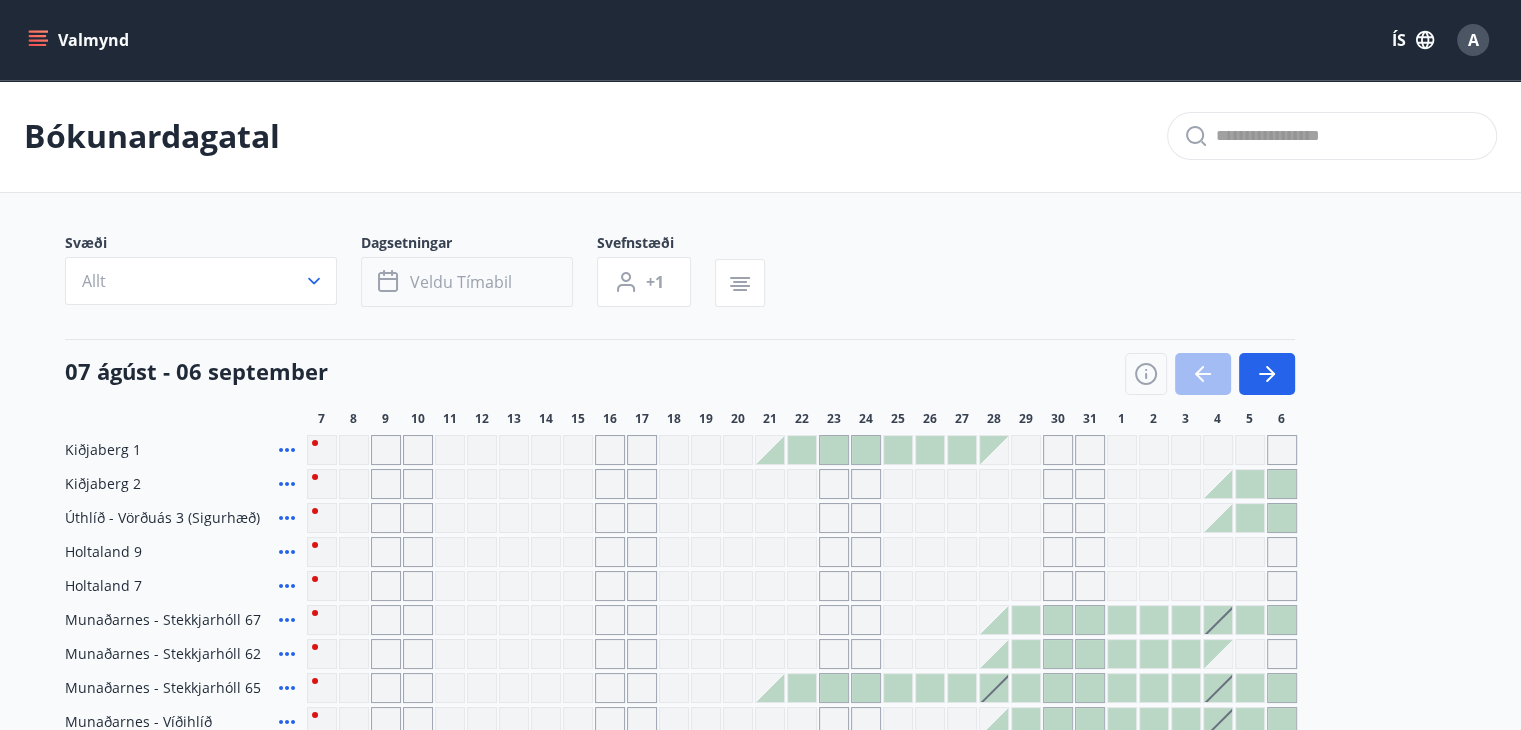 click 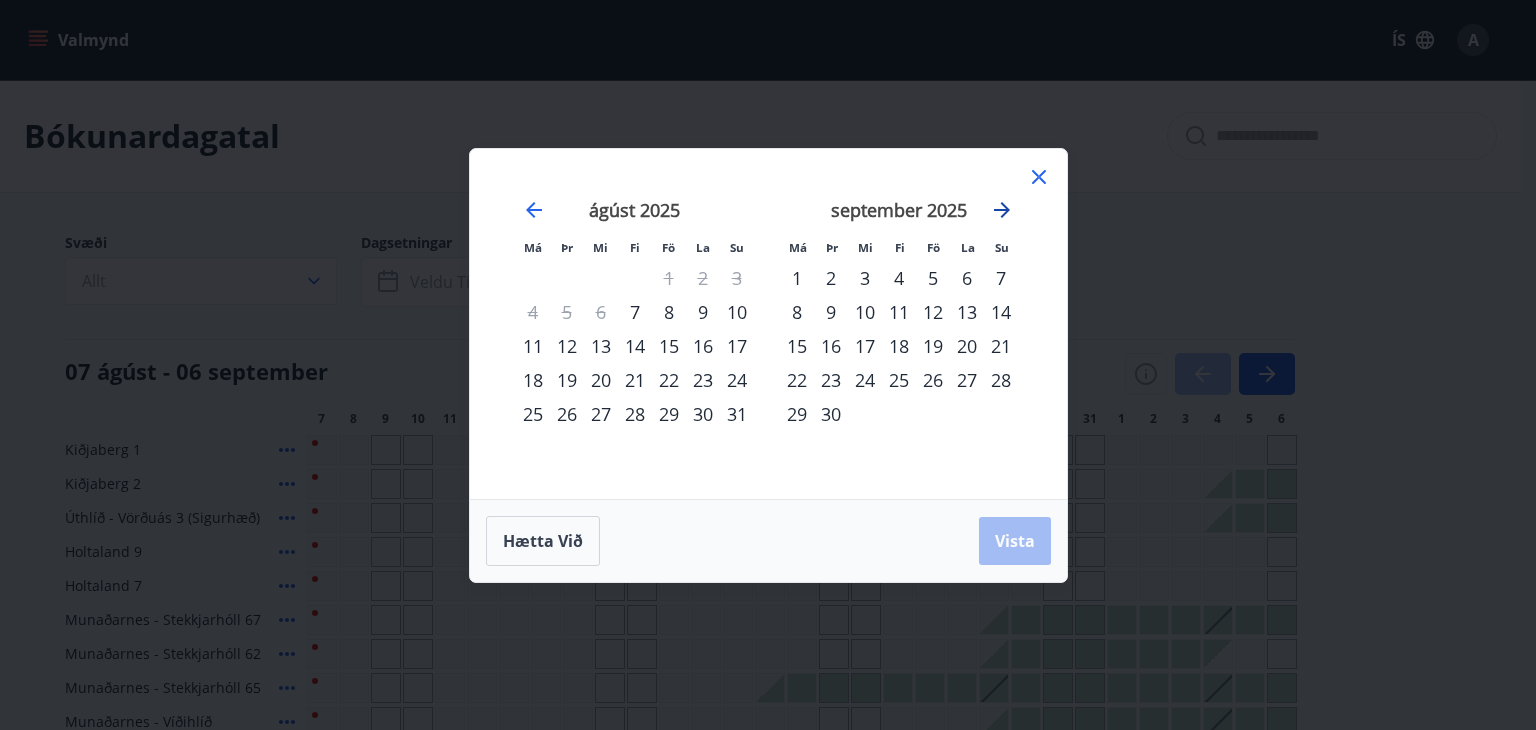 click 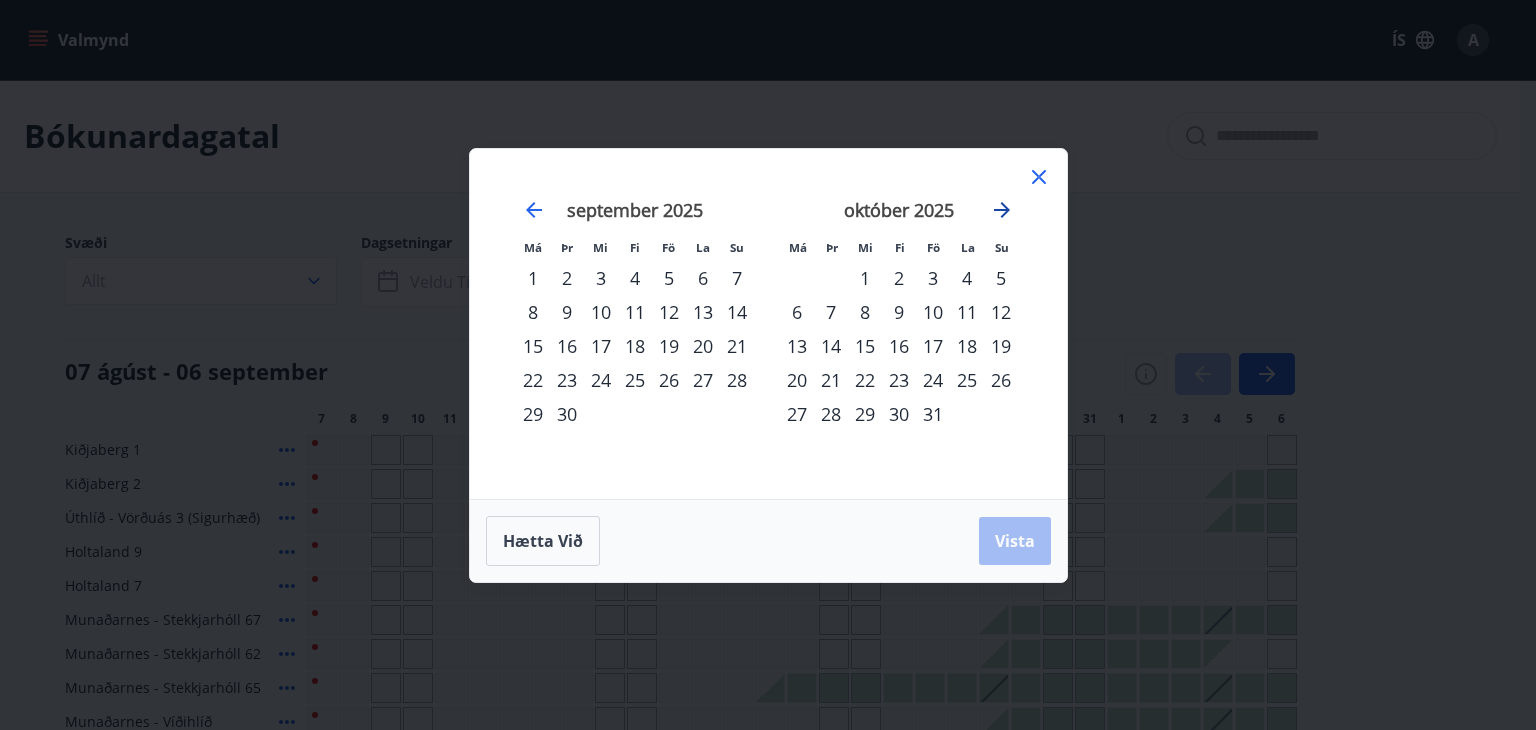 click 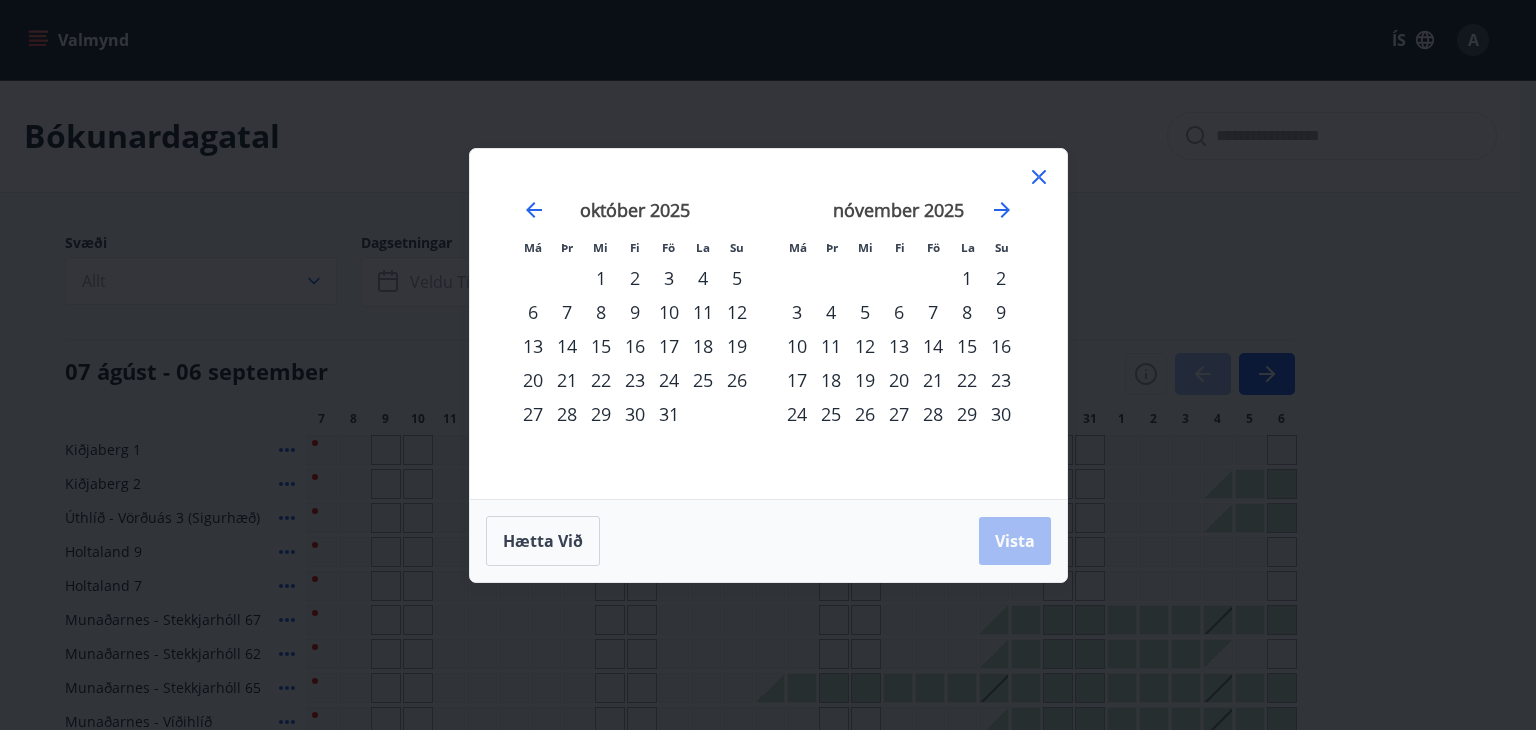 click on "28" at bounding box center [933, 414] 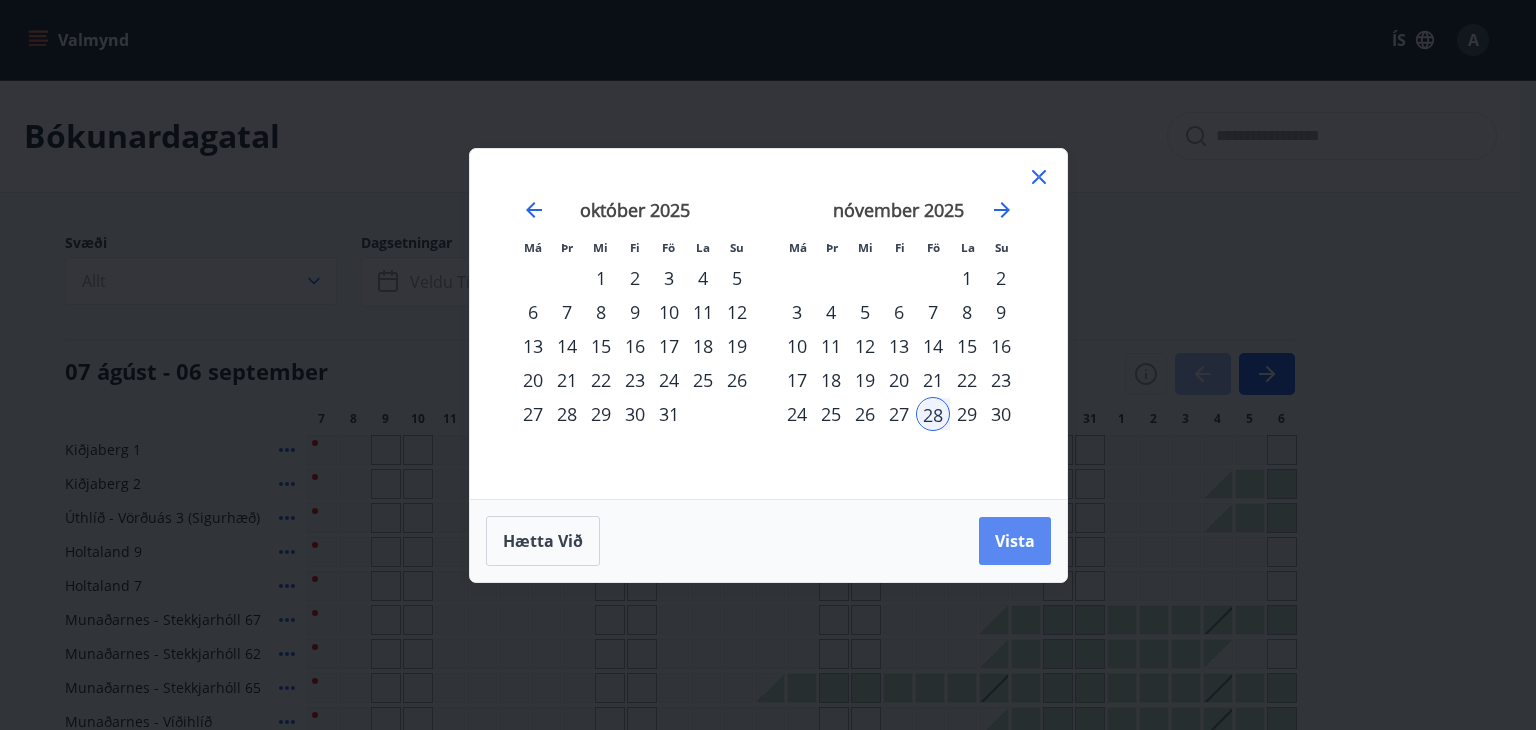 click on "Vista" at bounding box center (1015, 541) 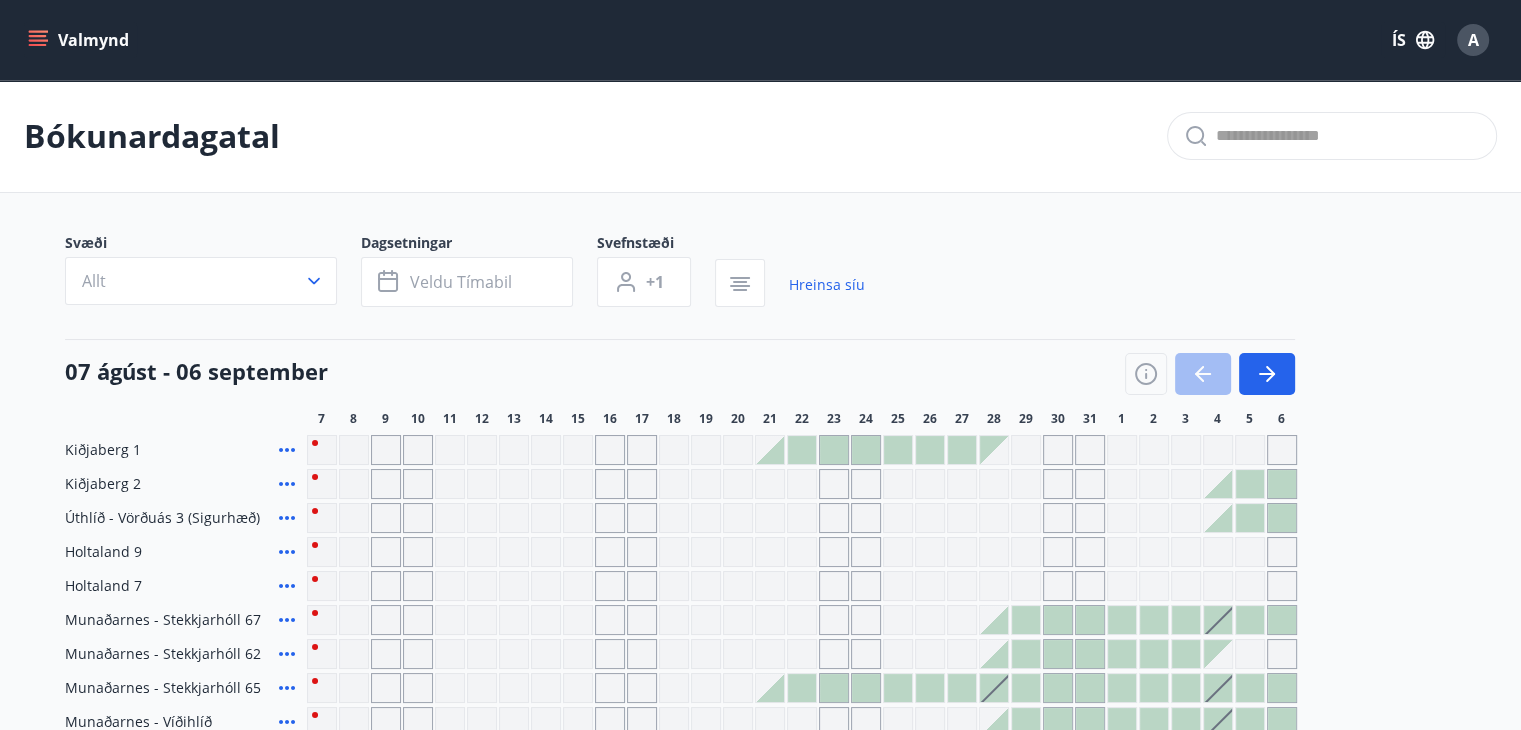type 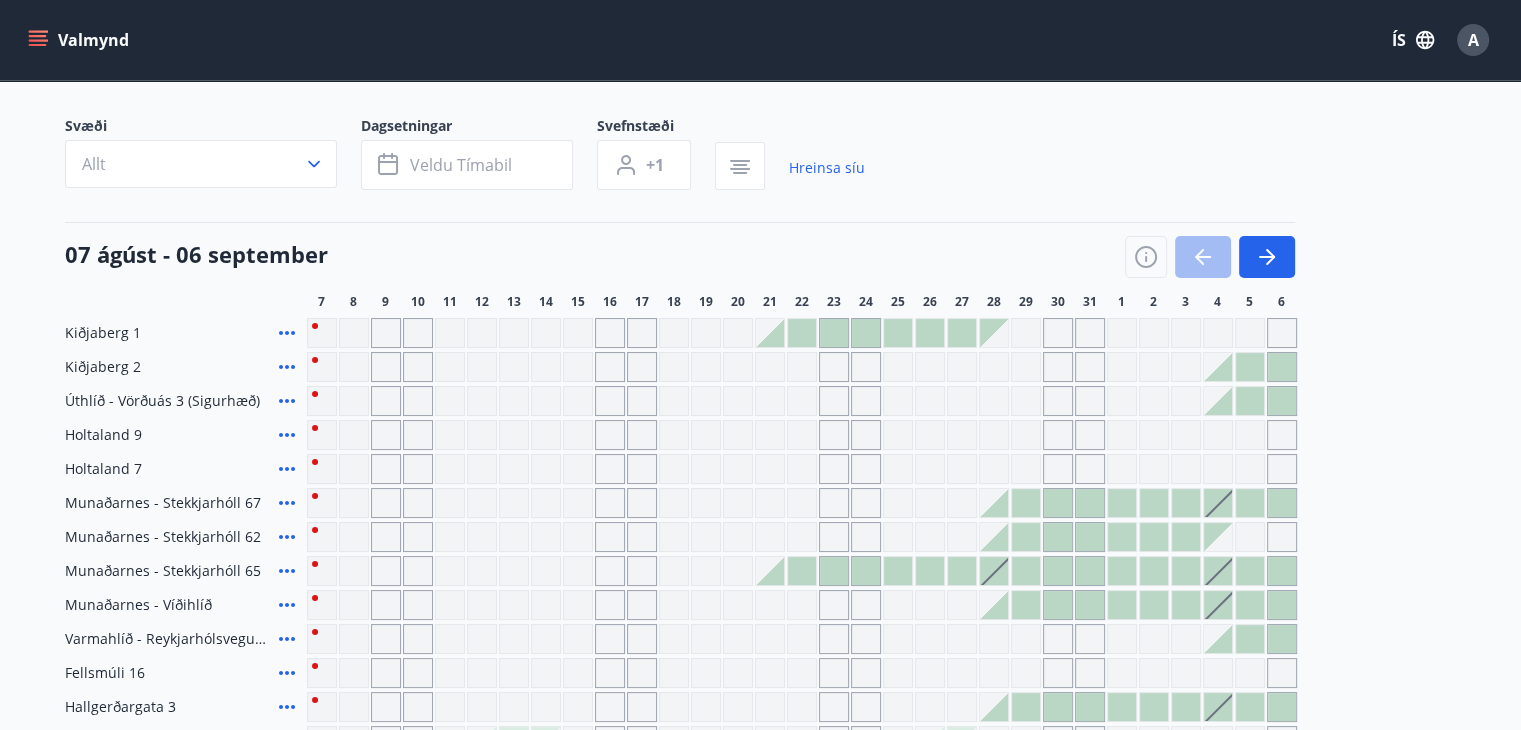 scroll, scrollTop: 0, scrollLeft: 0, axis: both 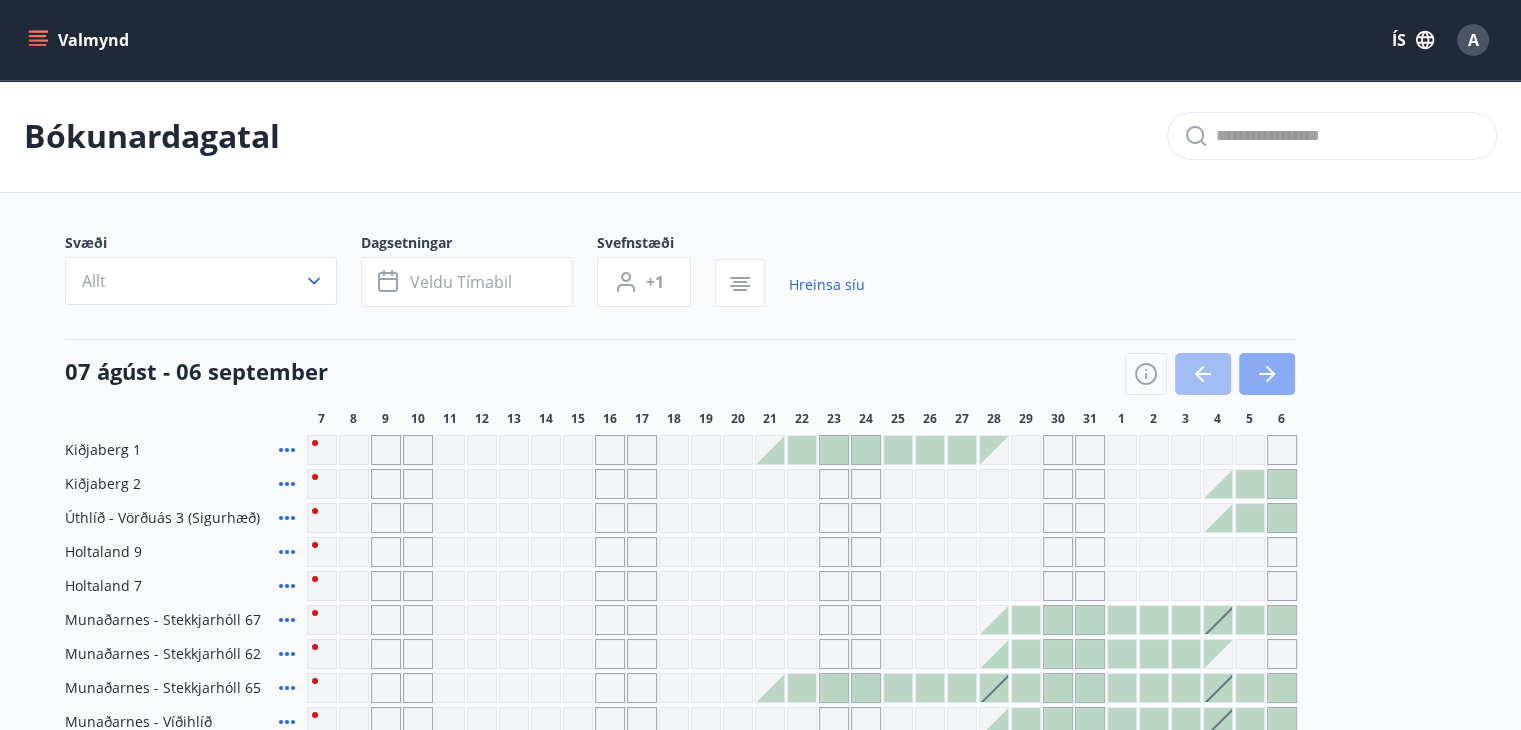 click at bounding box center (1267, 374) 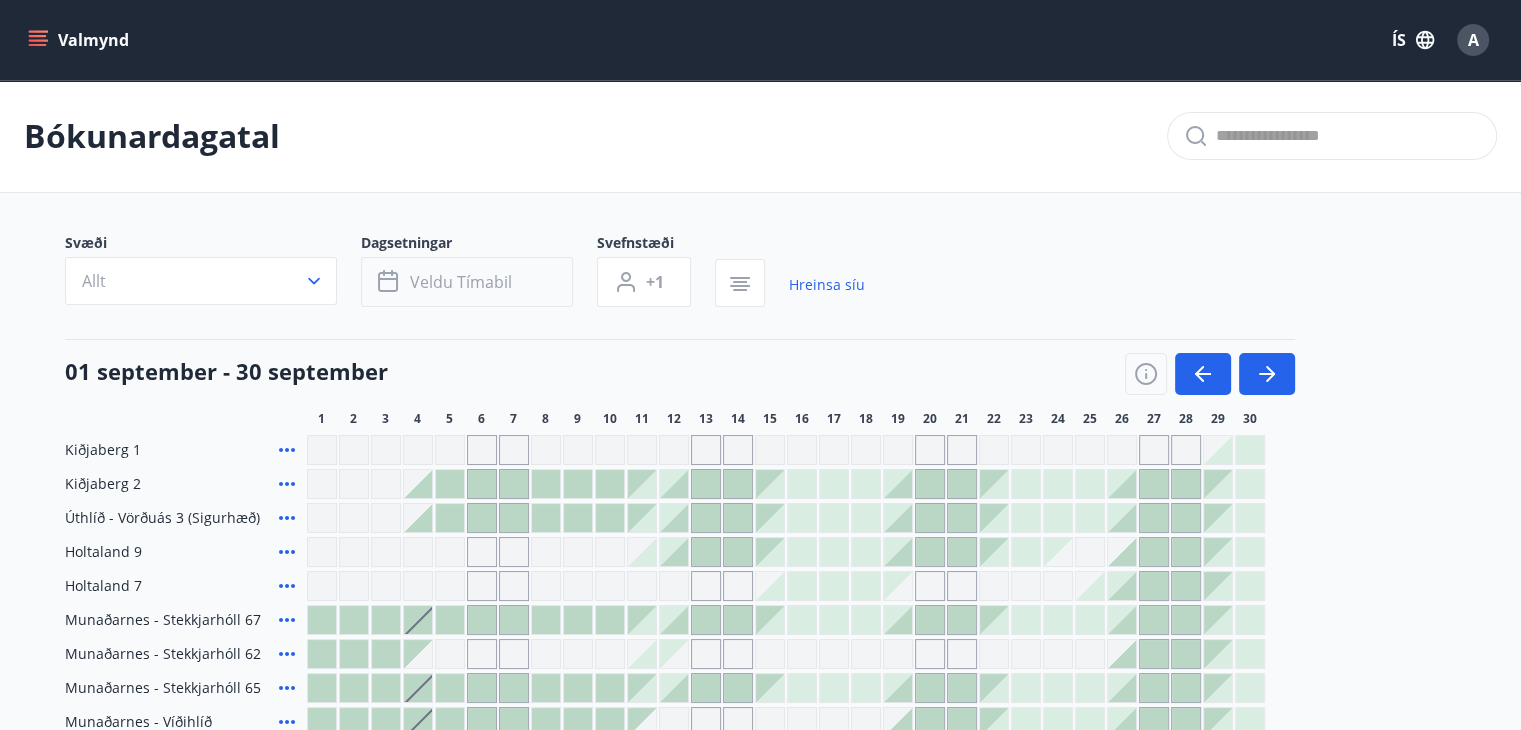 click 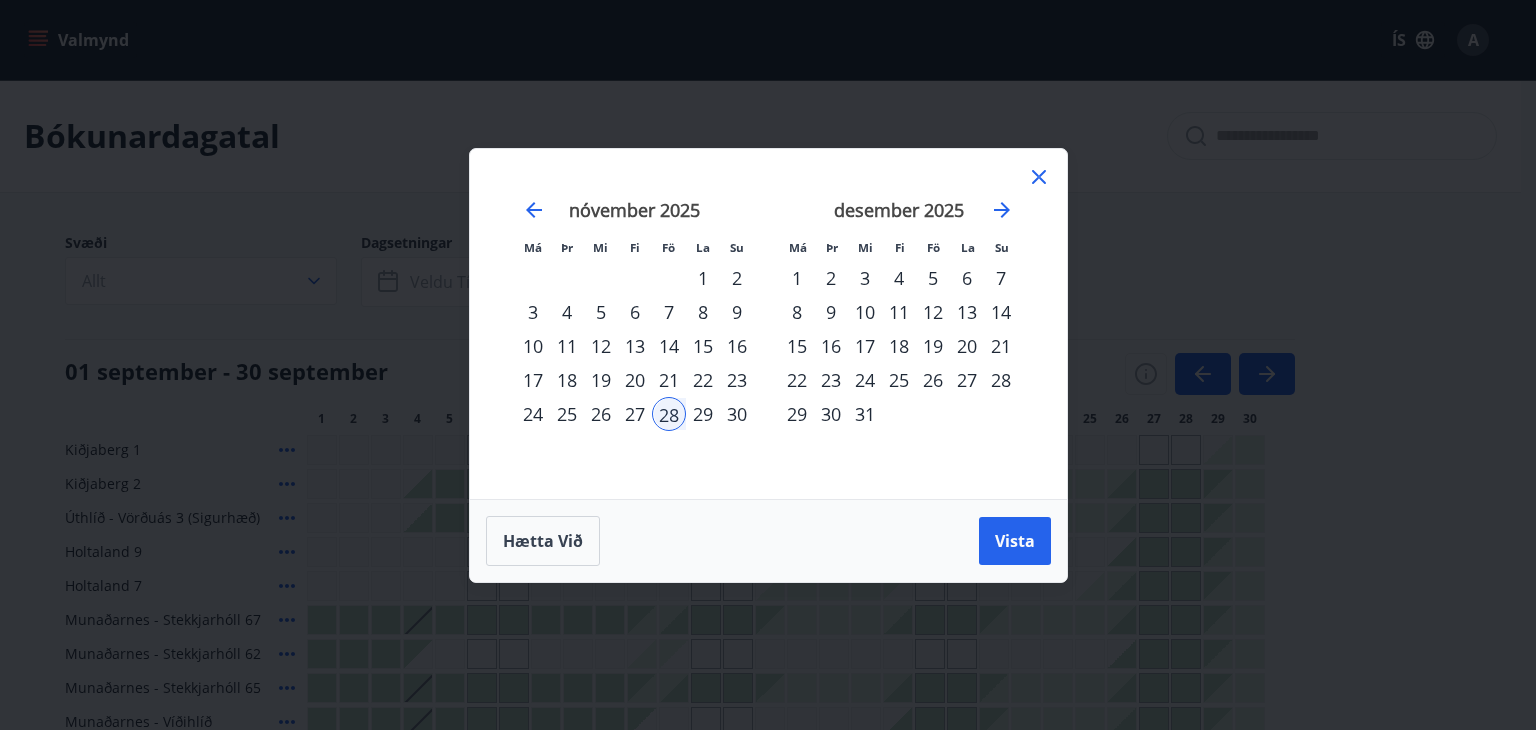 click on "28" at bounding box center [669, 414] 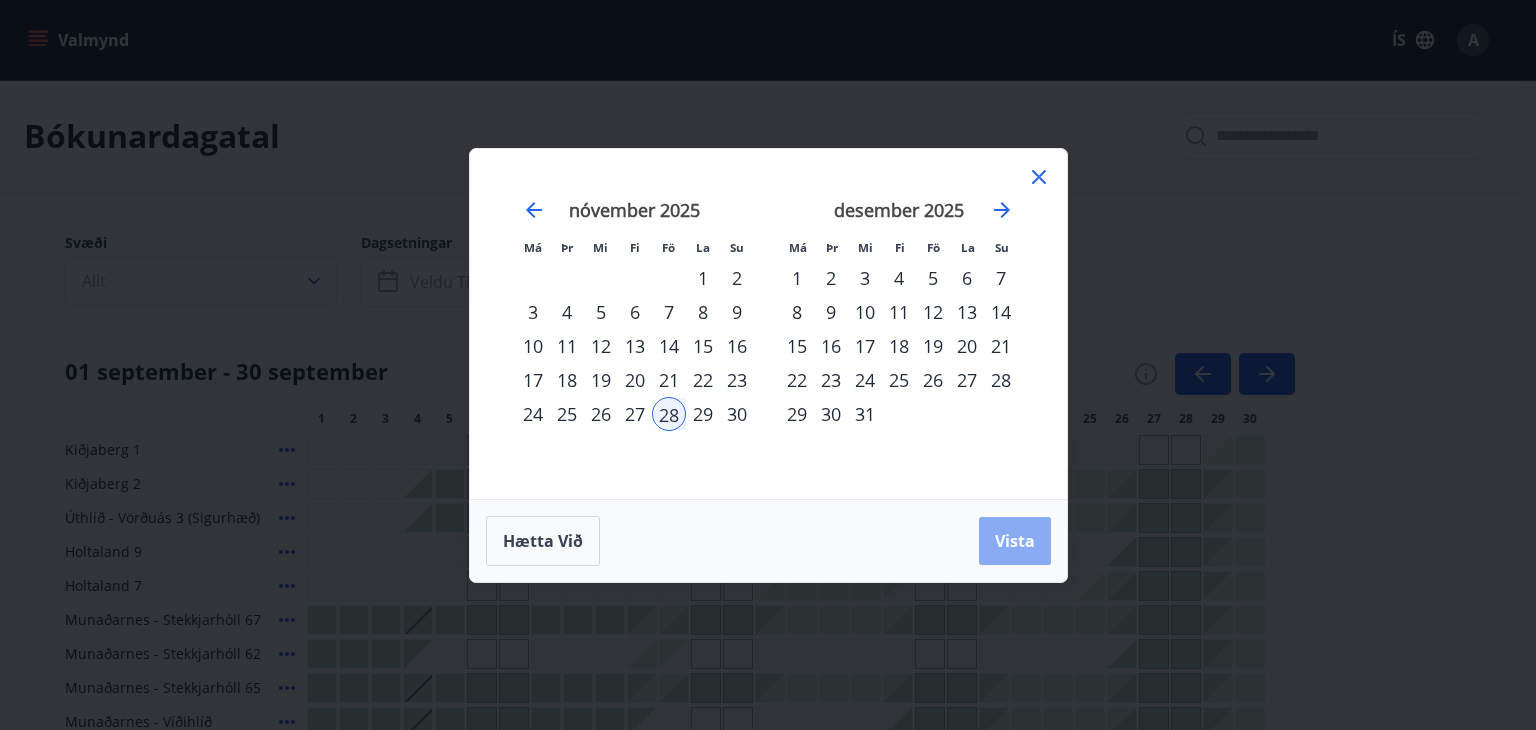 click on "Vista" at bounding box center [1015, 541] 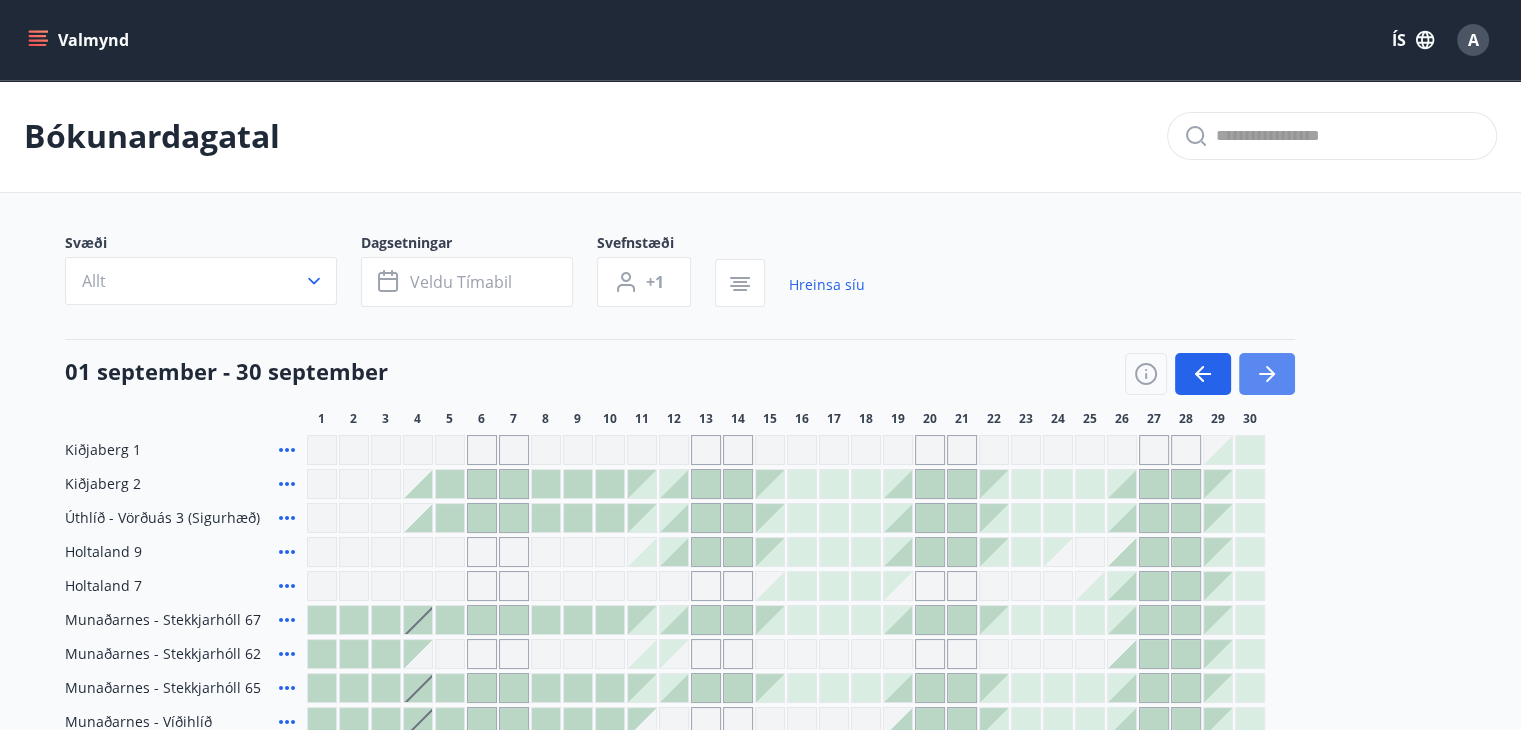 click 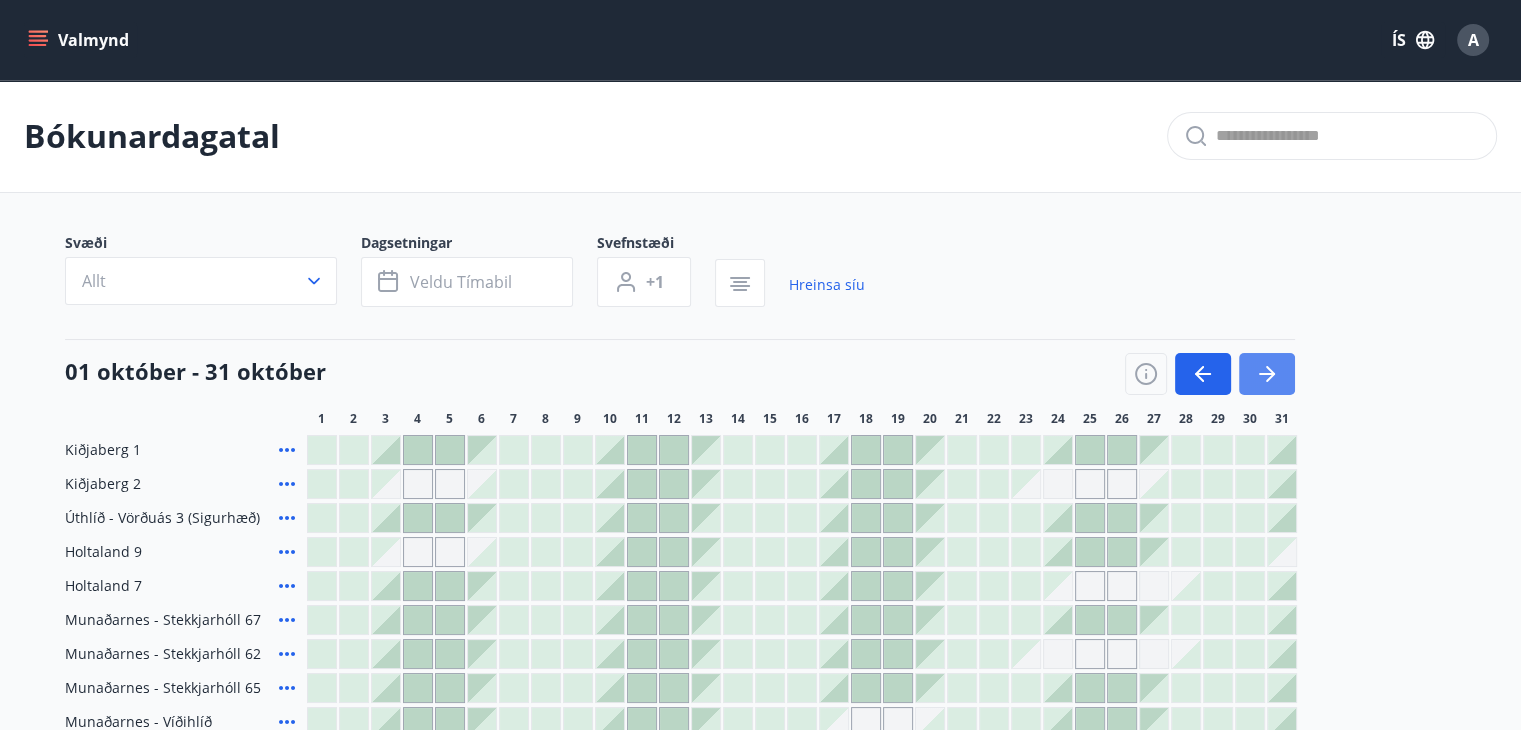 click 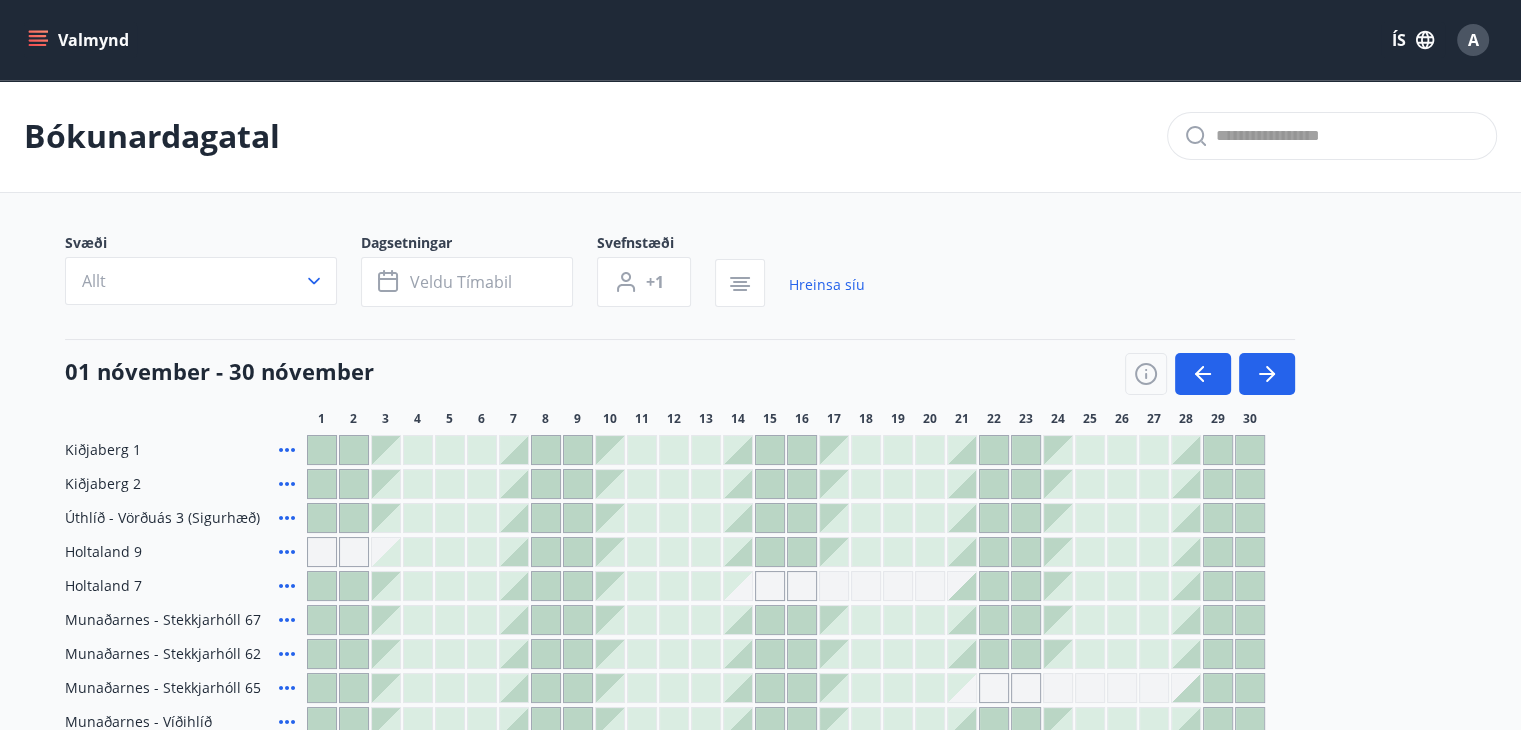 click at bounding box center [1186, 552] 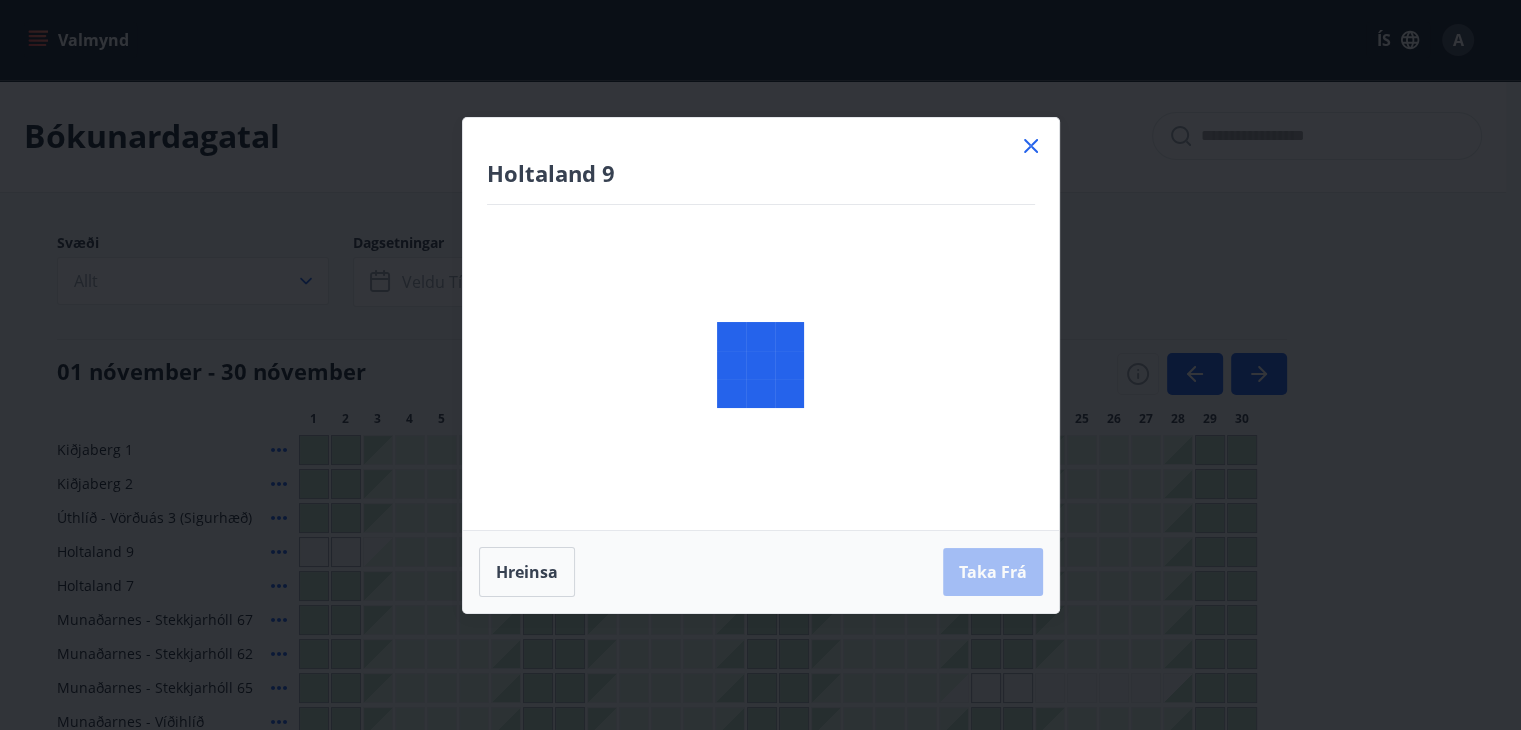 click on "Valmynd ÍS A Bókunardagatal Svæði Allt Dagsetningar Veldu tímabil Svefnstæði +1 Hreinsa síu 01 nóvember - 30 nóvember 1 2 3 4 5 6 7 8 9 10 11 12 13 14 15 16 17 18 19 20 21 22 23 24 25 26 27 28 29 30 Kiðjaberg 1 Kiðjaberg 2 Úthlíð - Vörðuás 3 (Sigurhæð) Holtaland 9 Holtaland 7 Munaðarnes - Stekkjarhóll 67 Munaðarnes - Stekkjarhóll 62 Munaðarnes - Stekkjarhóll 65 Munaðarnes - Víðihlíð Varmahlíð - Reykjarhólsvegur 18b Fellsmúli 16 Hallgerðargata 3 CF Møllers Allé 34, [CITY] [STATE] Félagsaðstaða SLFÍ Jaðarleiti 2 Forsíða Orlofseignir Framboð Bókunardagatal Styrkir Ferðaávísun Gjafabréf og kort Afslættir Saga Spurt og svarað Sjúkraliðafélag Íslands Grensásvegi 16, [POSTAL_CODE] [CITY] +354 [PHONE] [EMAIL] www.slfi.is Persónuverndarstefna Spurt og svarað Keyrt á hugbúnaði frá Dorado ehf. Gestir * Hætta við Vista Suðurnes Erlendis Höfuðborgarsvæðið Vestfirðir Vesturland Norðurland Austurland Suðurland Hætta við Vista ​ Fjöldi nátta * *" at bounding box center (760, 593) 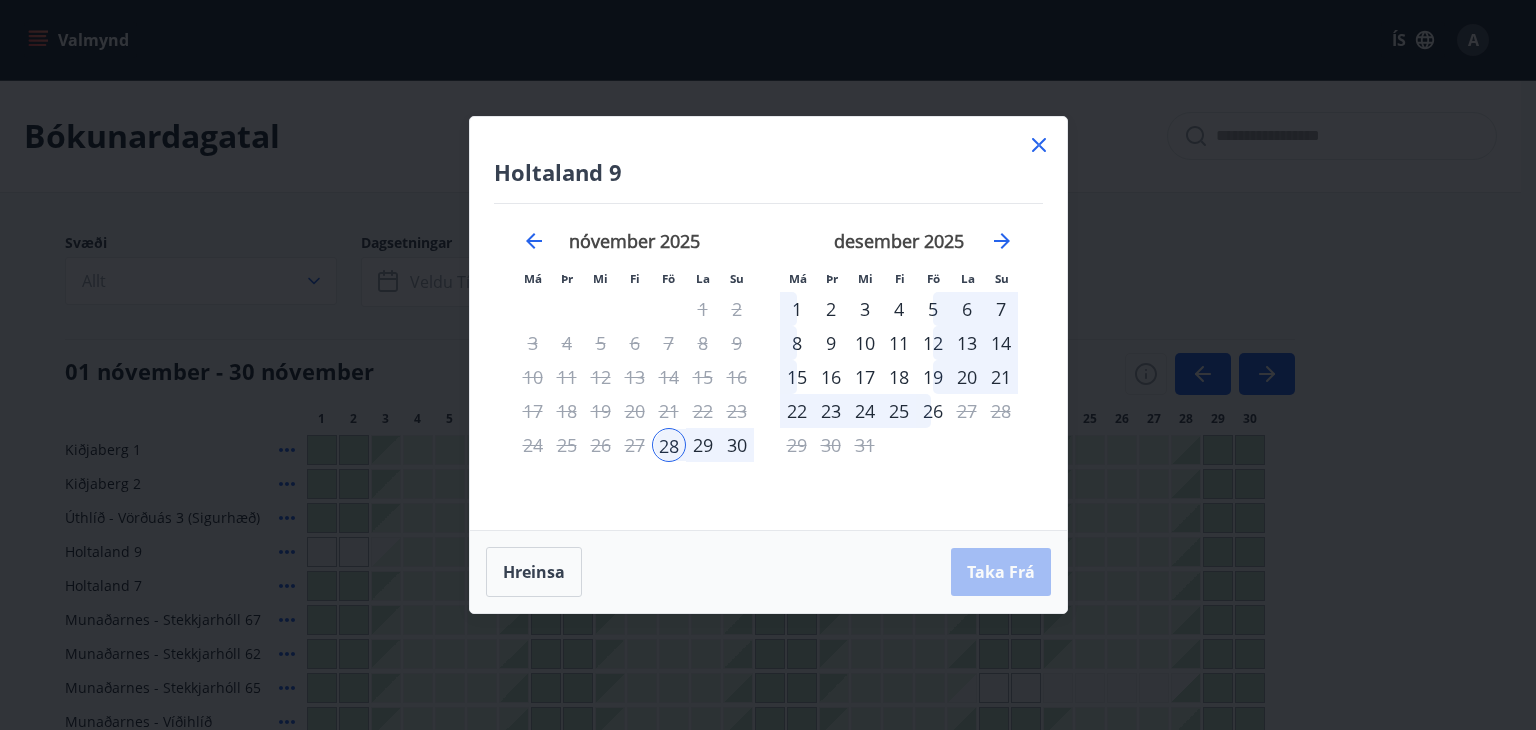 click on "2" at bounding box center (831, 309) 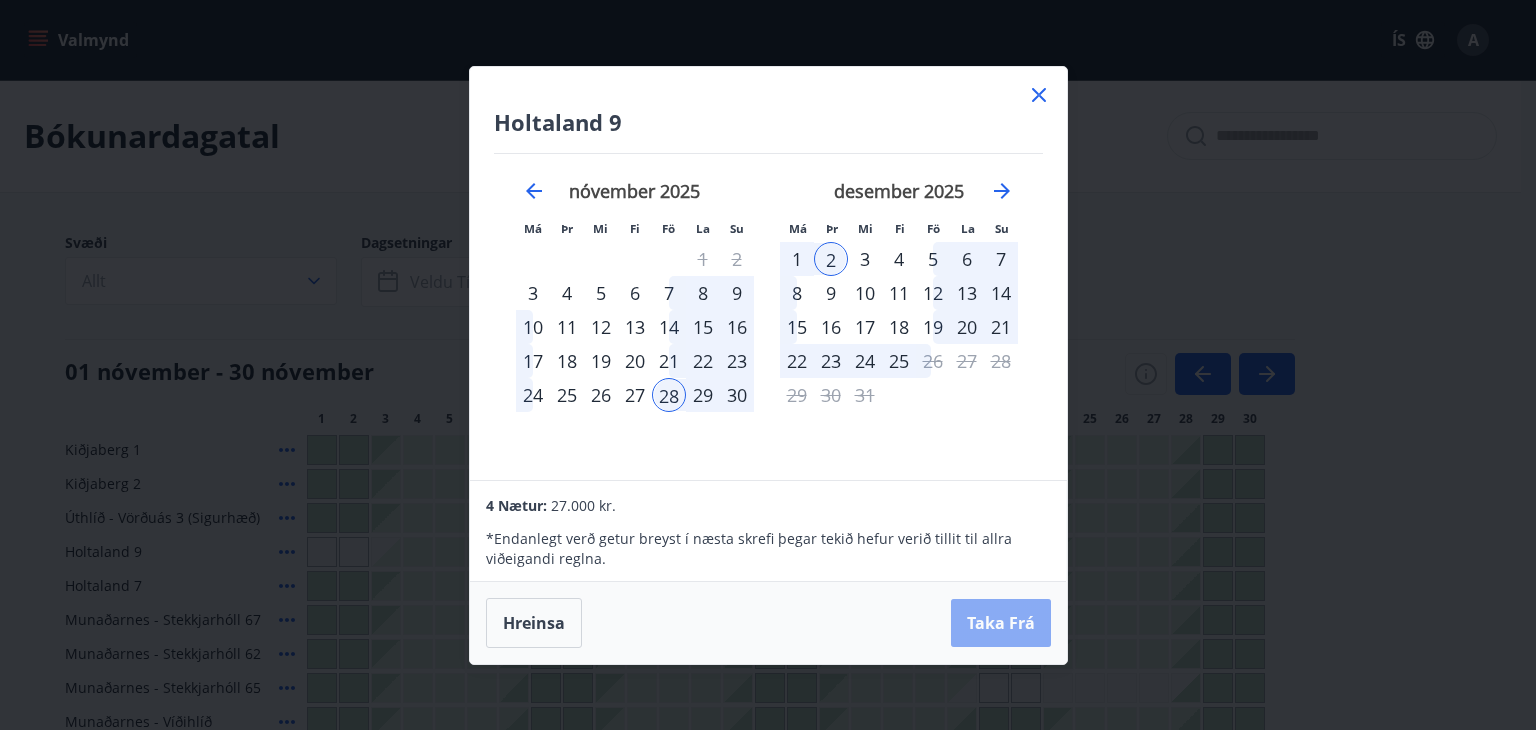 click on "Taka Frá" at bounding box center [1001, 623] 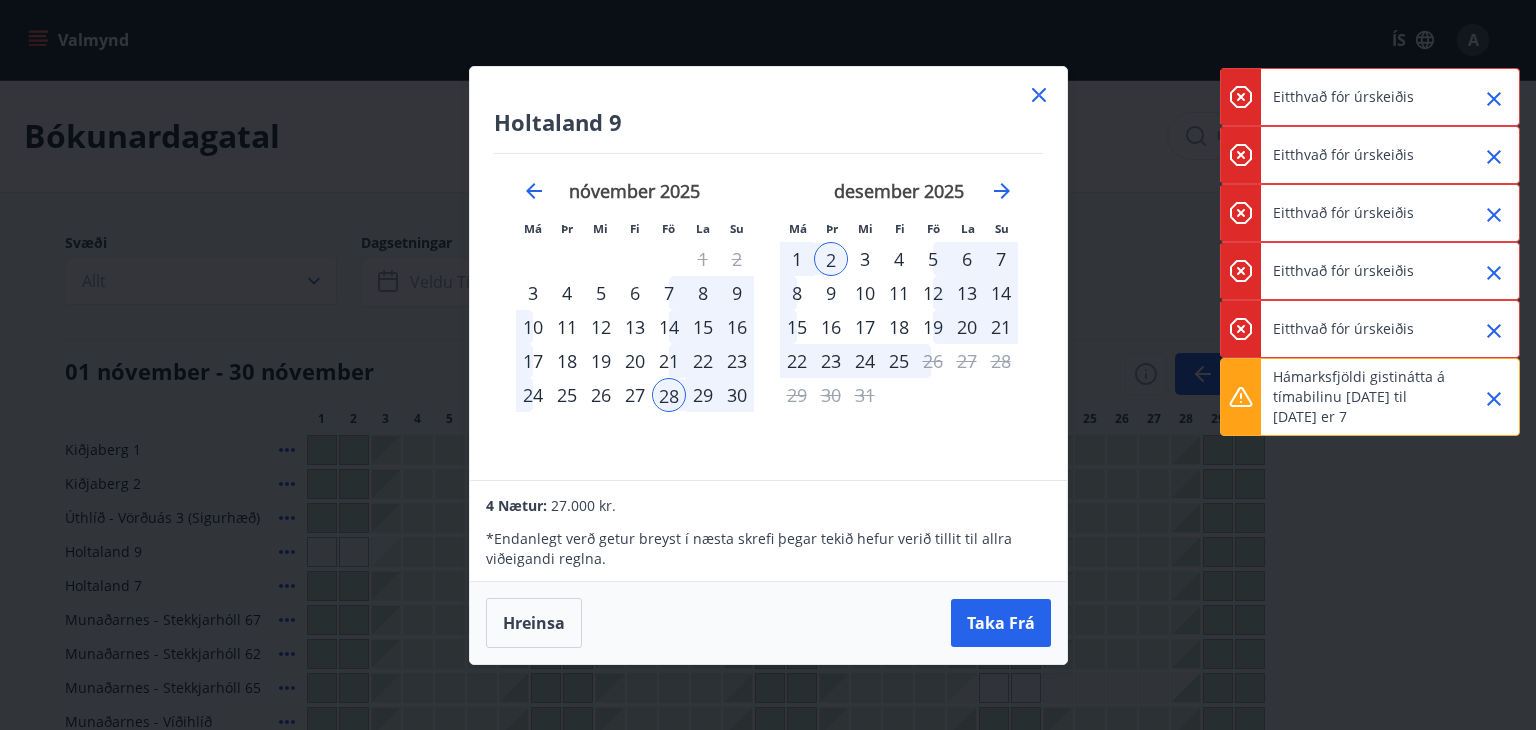 click on "Taka Frá" at bounding box center (1001, 623) 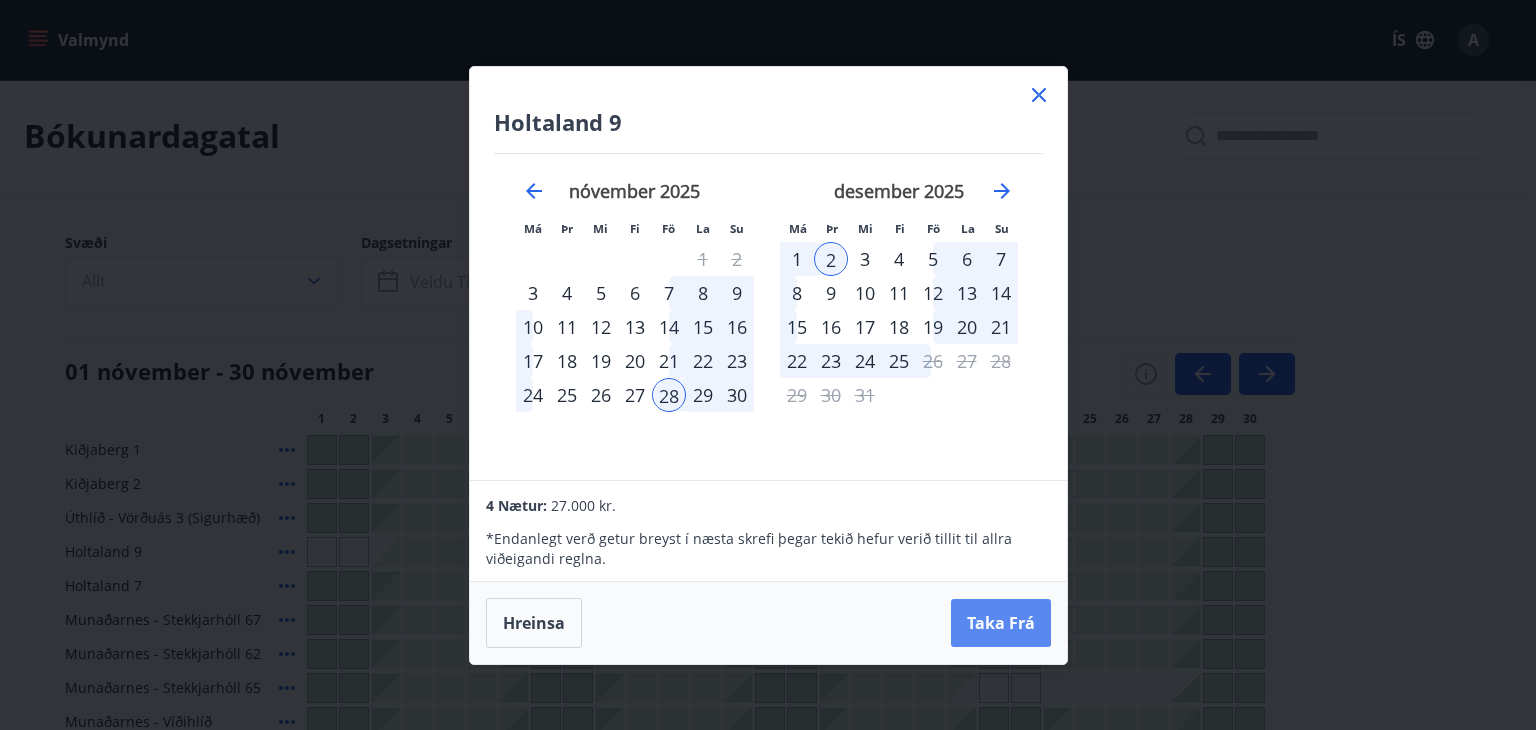 click on "Taka Frá" at bounding box center [1001, 623] 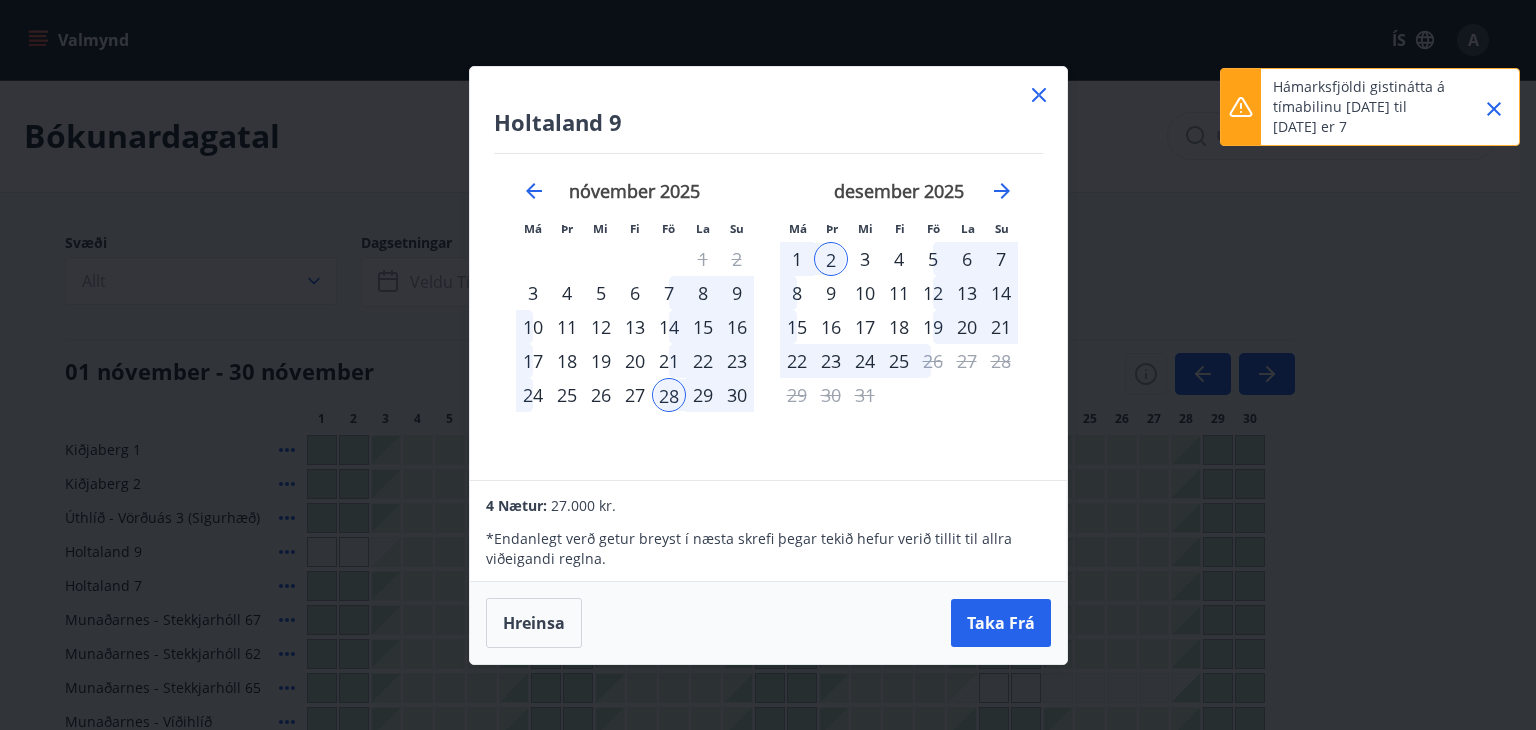 click 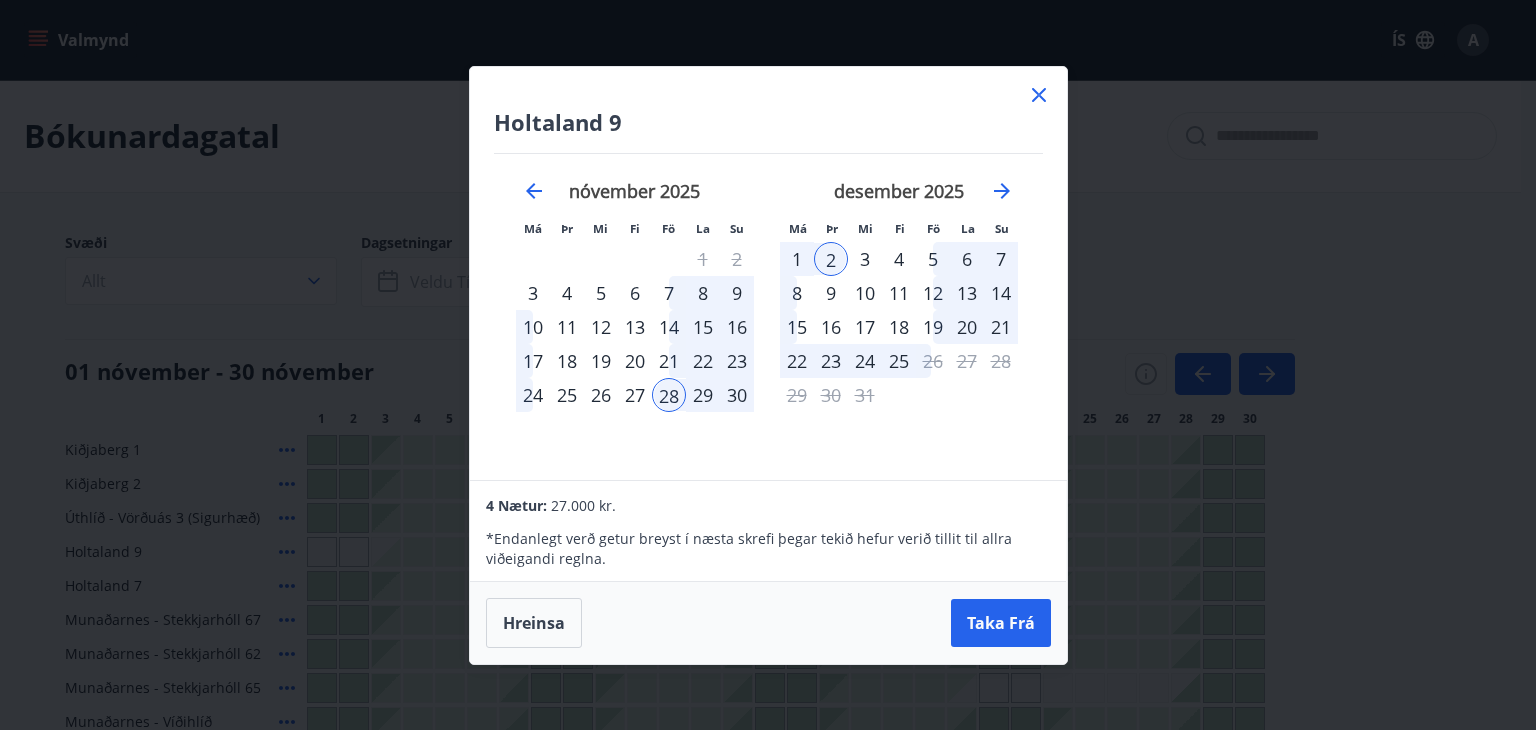 click on "28" at bounding box center (669, 395) 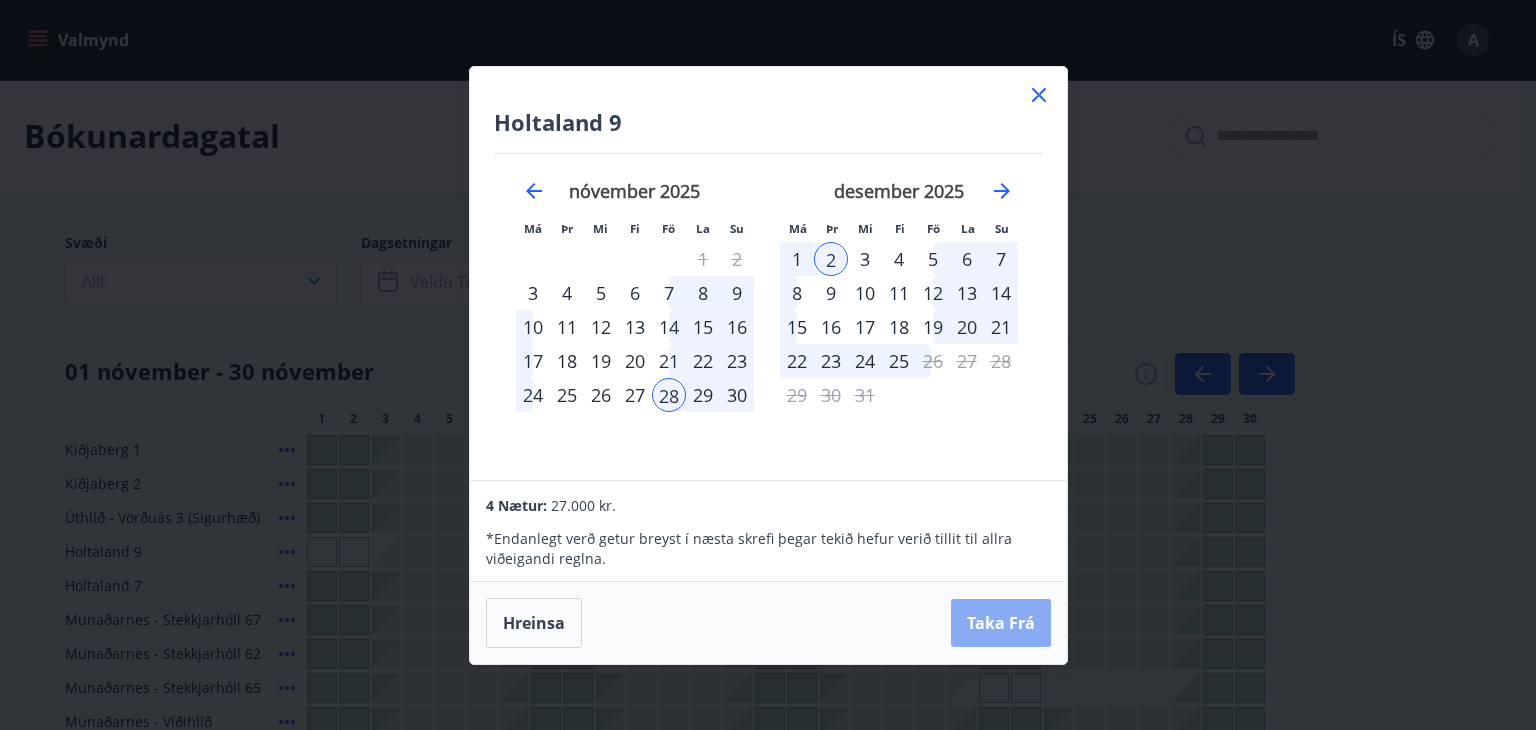 click on "Taka Frá" at bounding box center [1001, 623] 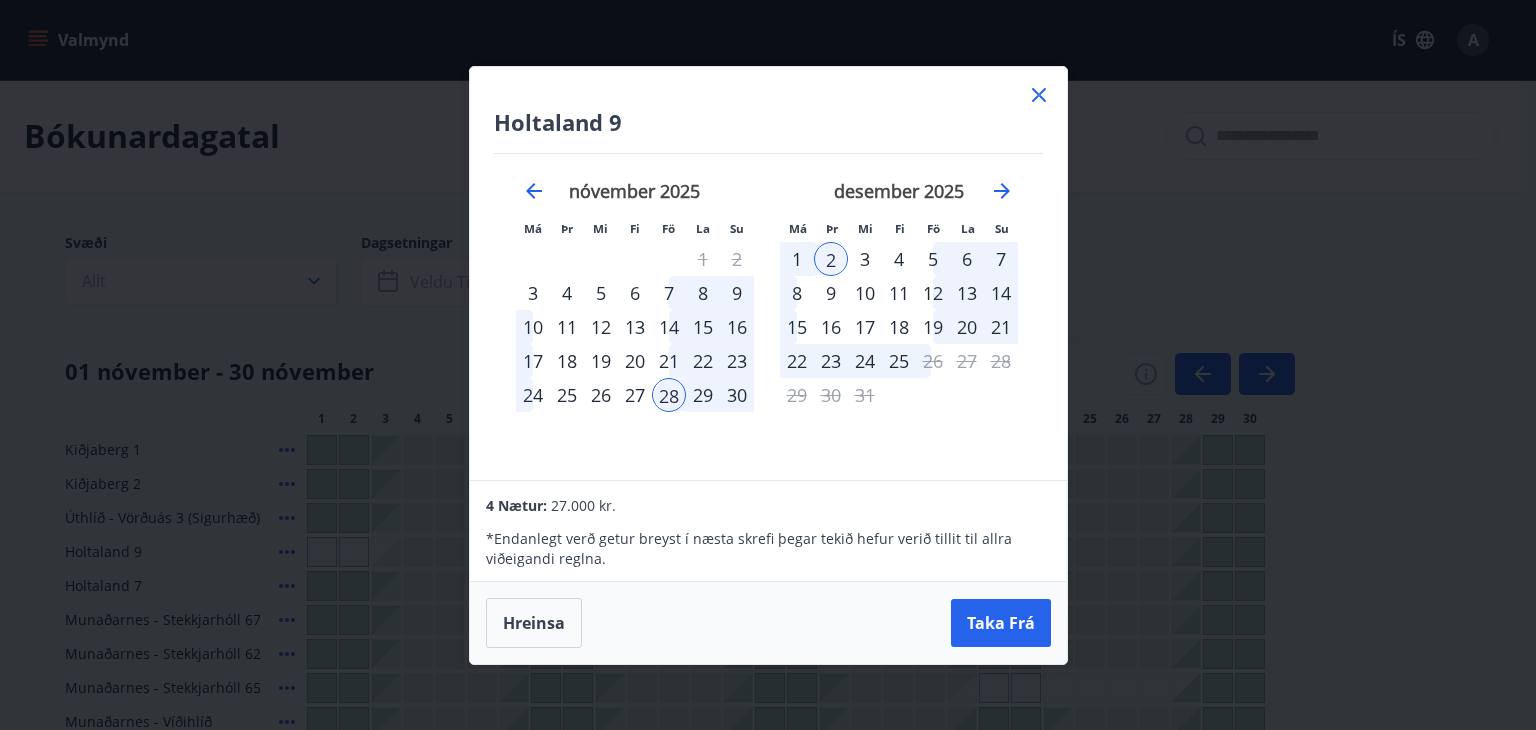 click on "1" at bounding box center [797, 259] 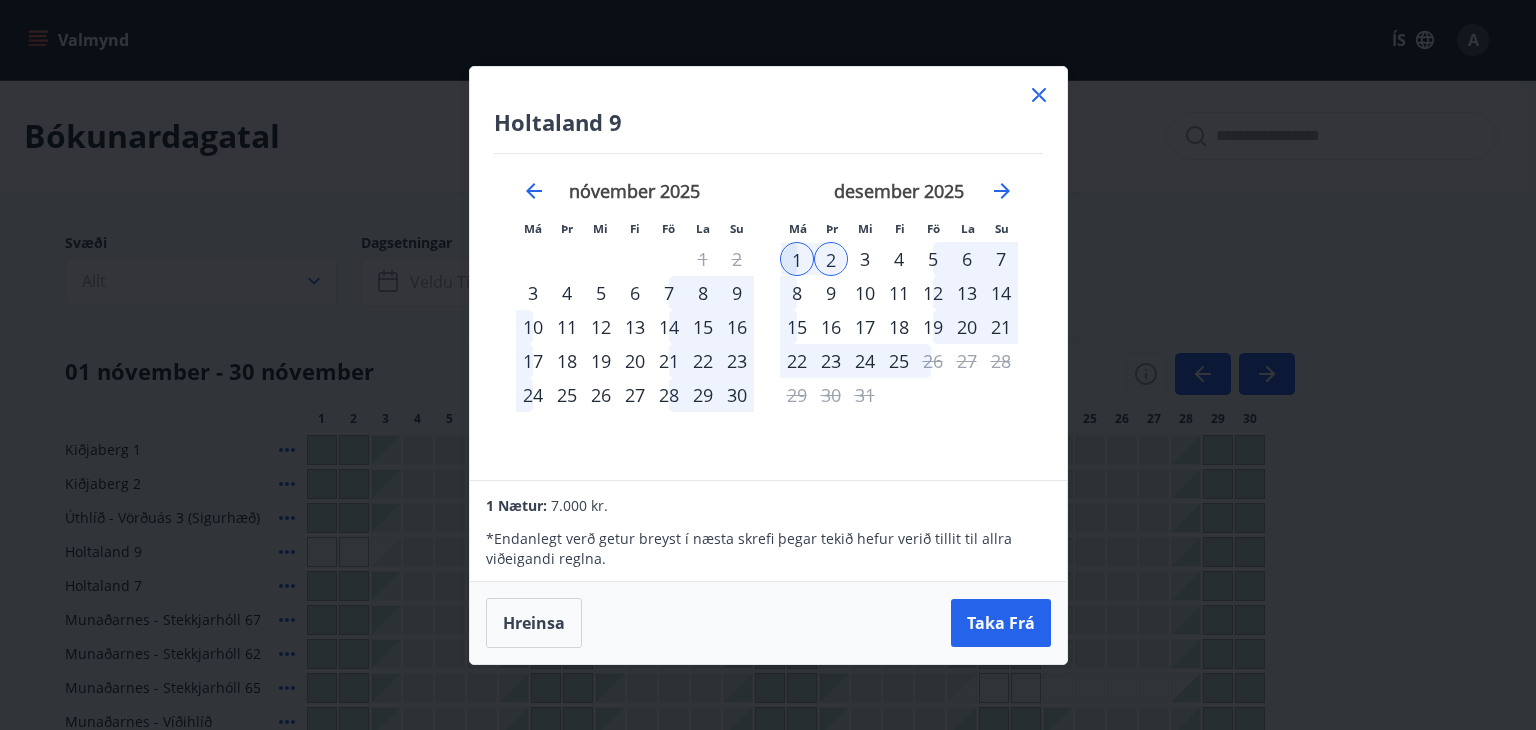 click on "28" at bounding box center (669, 395) 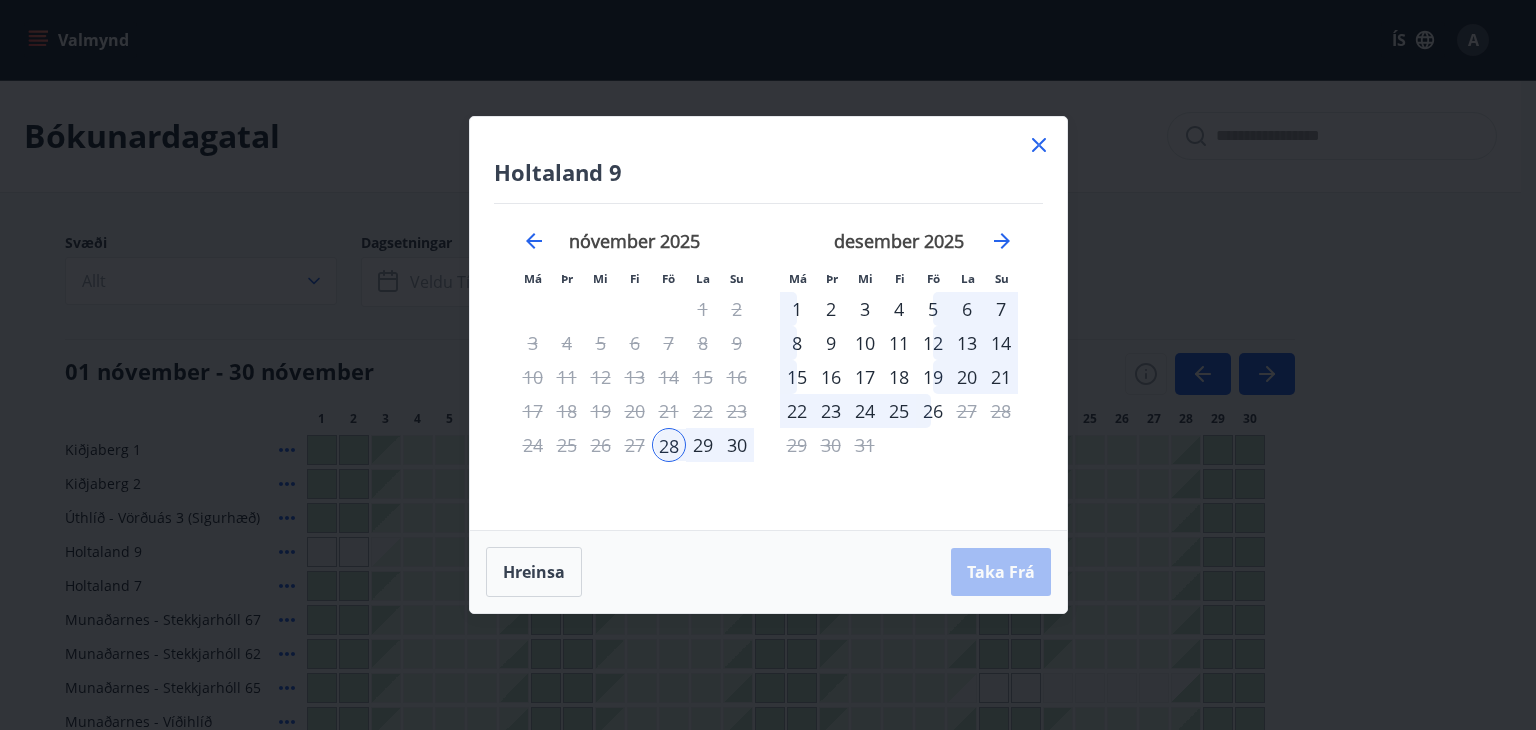 click on "14" at bounding box center (669, 377) 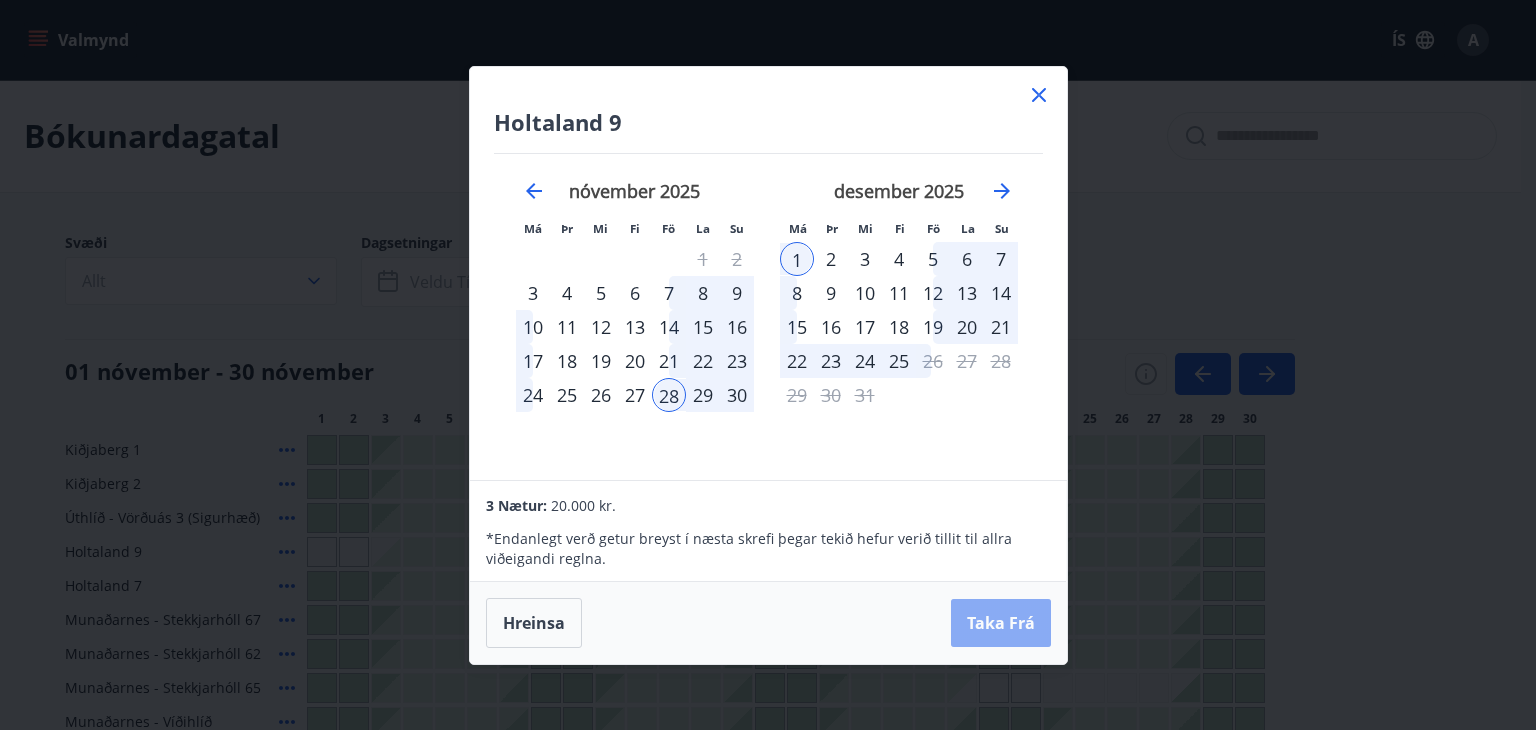 click on "Taka Frá" at bounding box center [1001, 623] 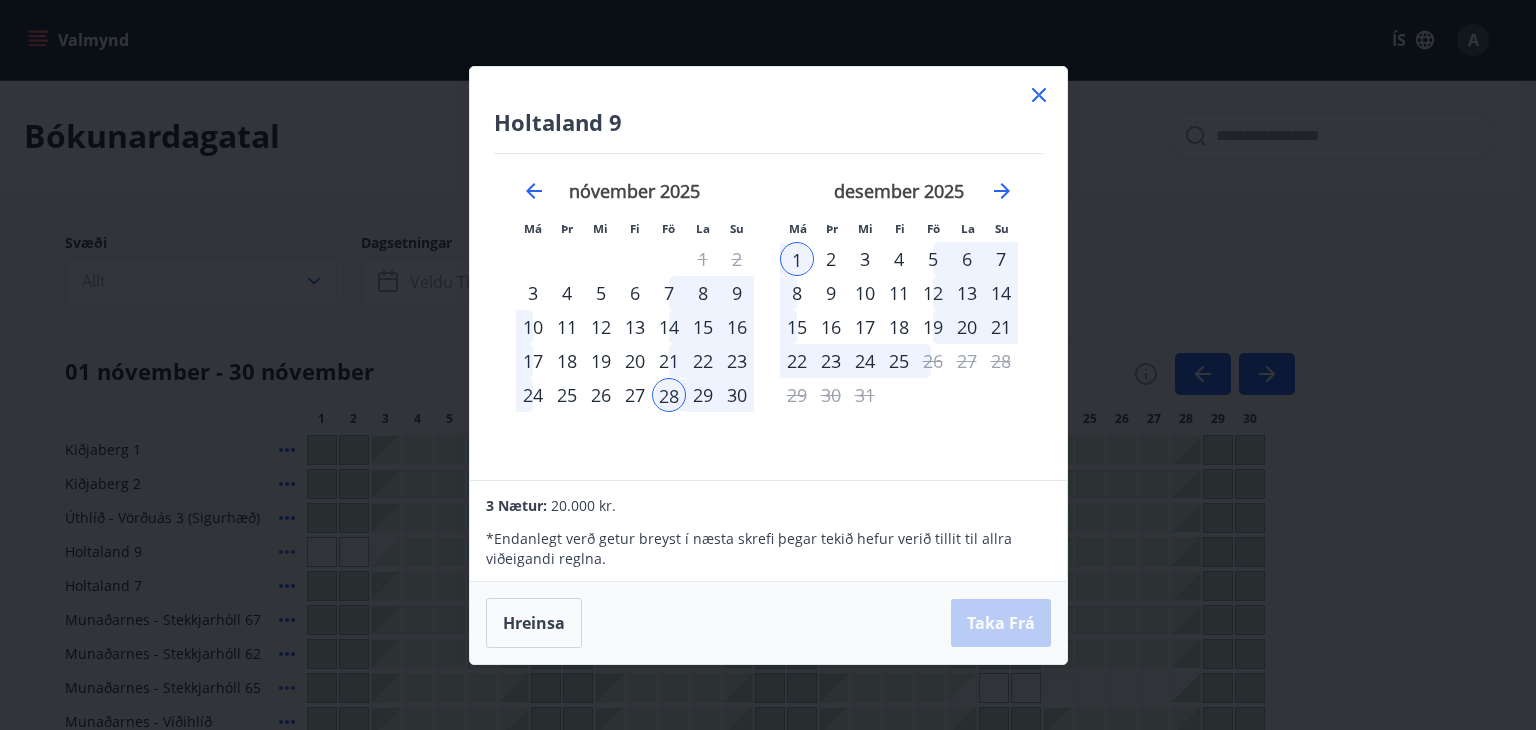 click on "Hreinsa Taka Frá" at bounding box center [768, 623] 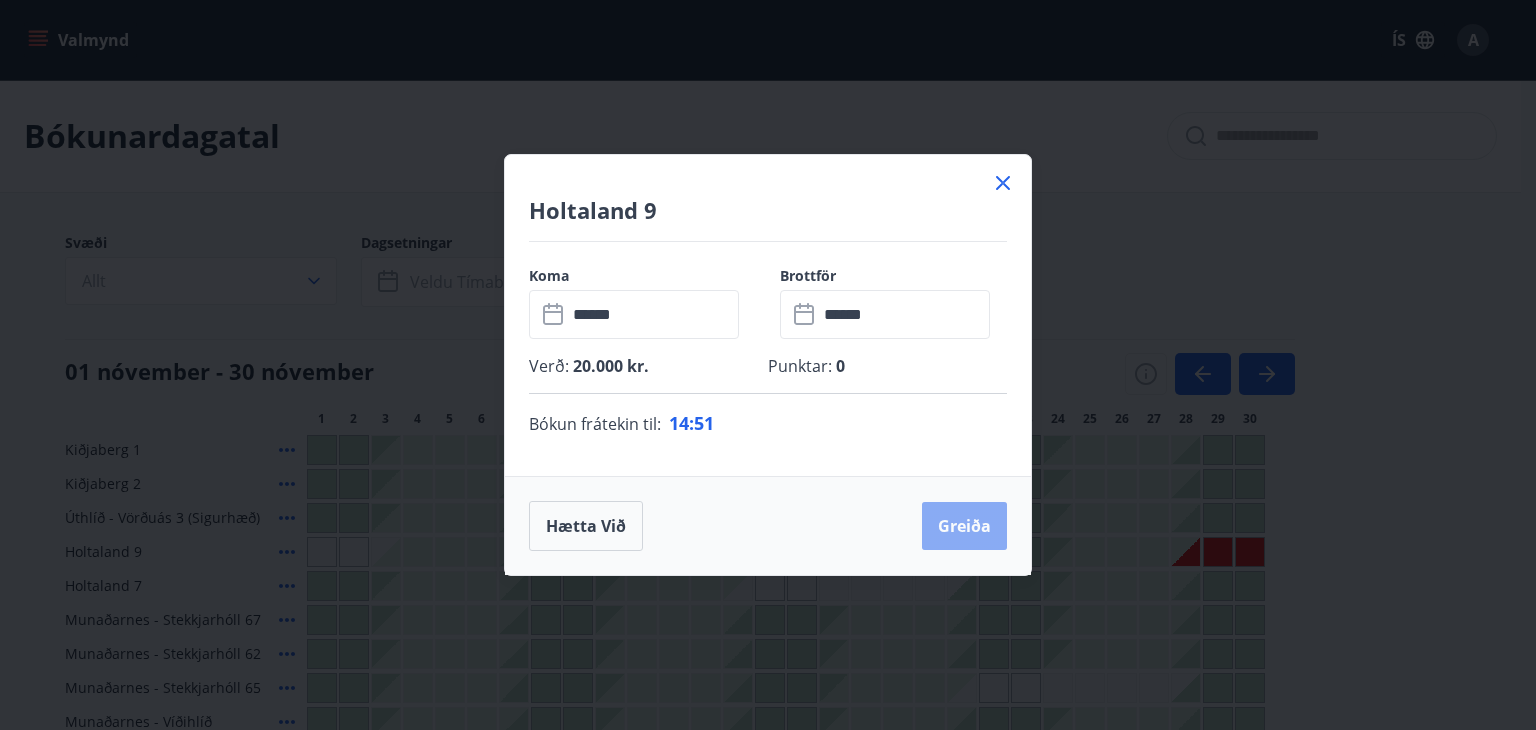 click on "Greiða" at bounding box center [964, 526] 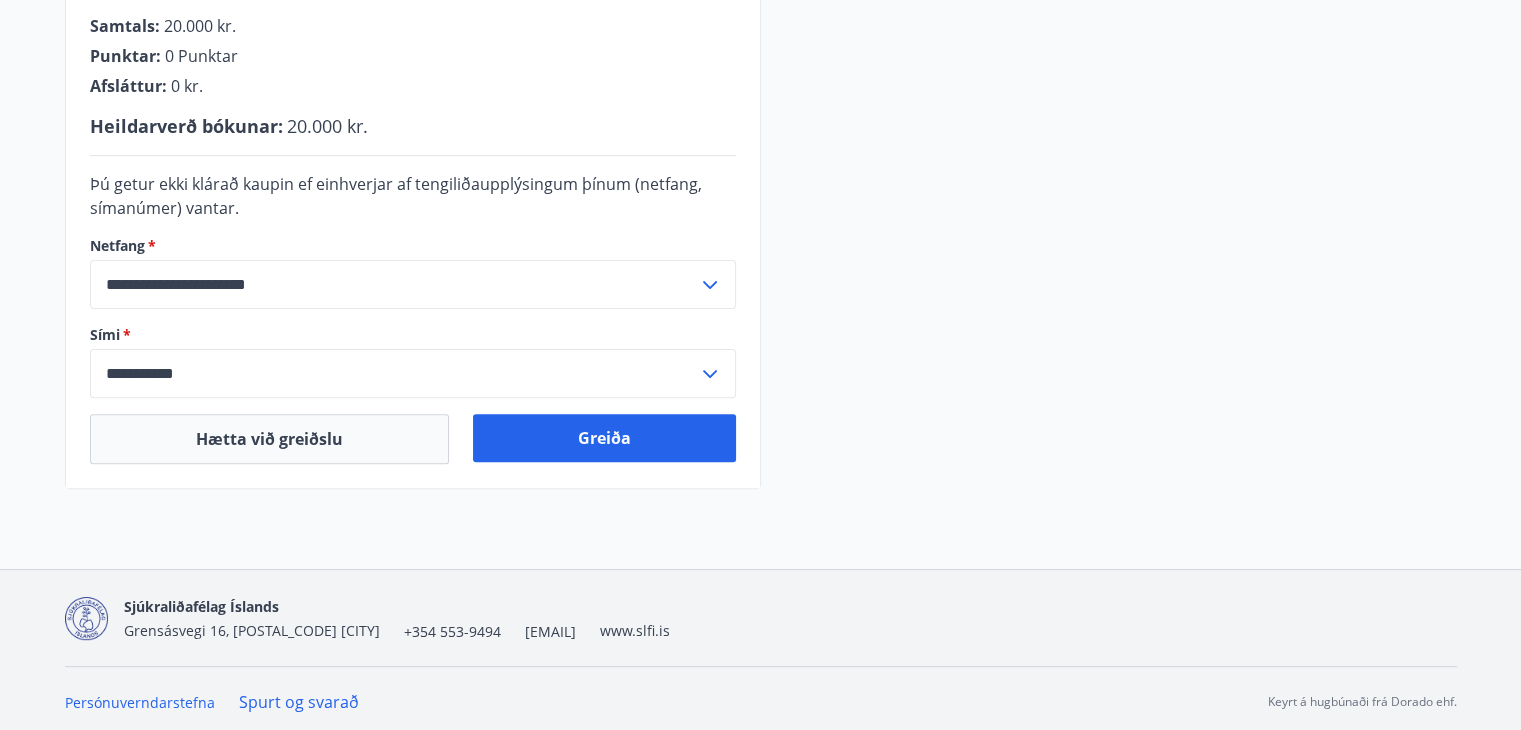 scroll, scrollTop: 591, scrollLeft: 0, axis: vertical 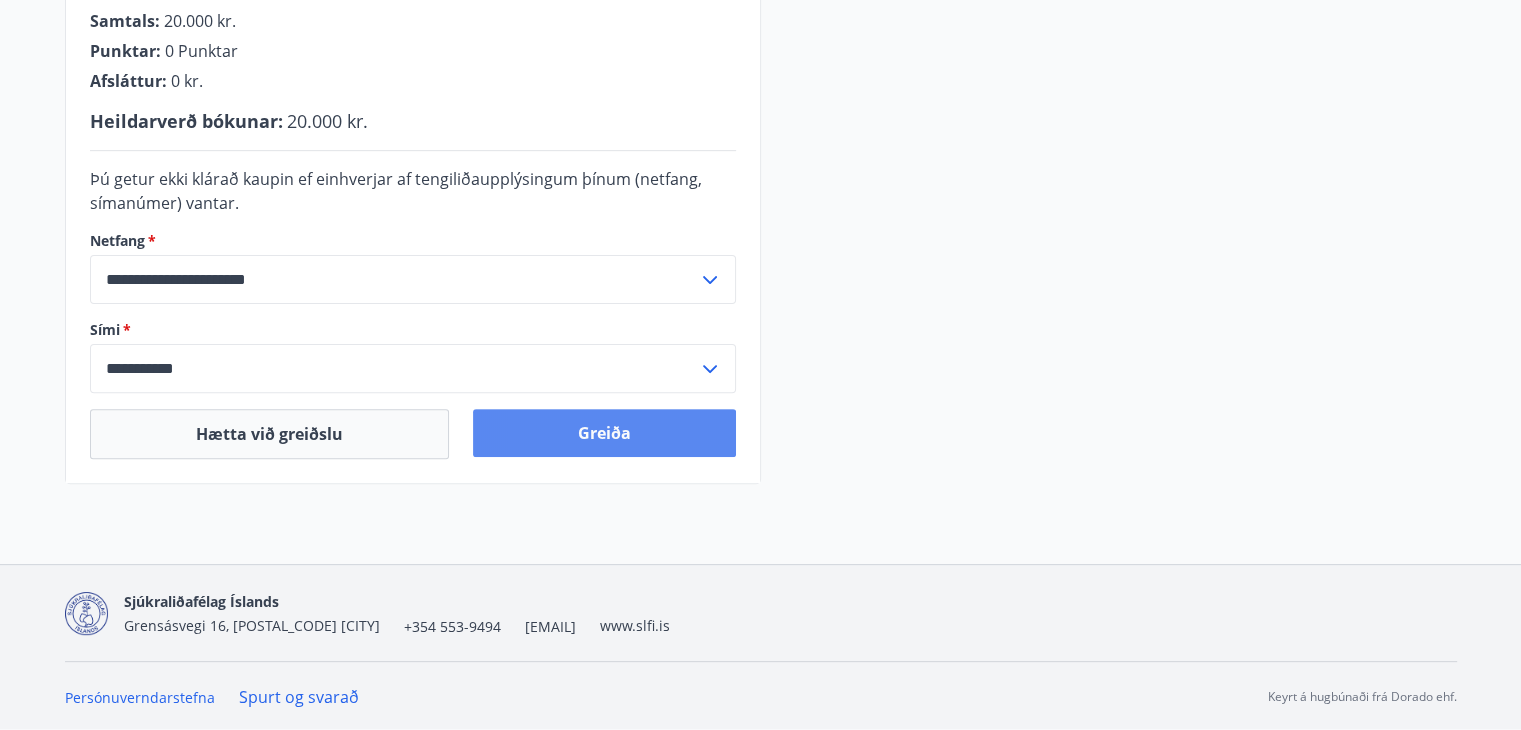 click on "Greiða" at bounding box center [604, 433] 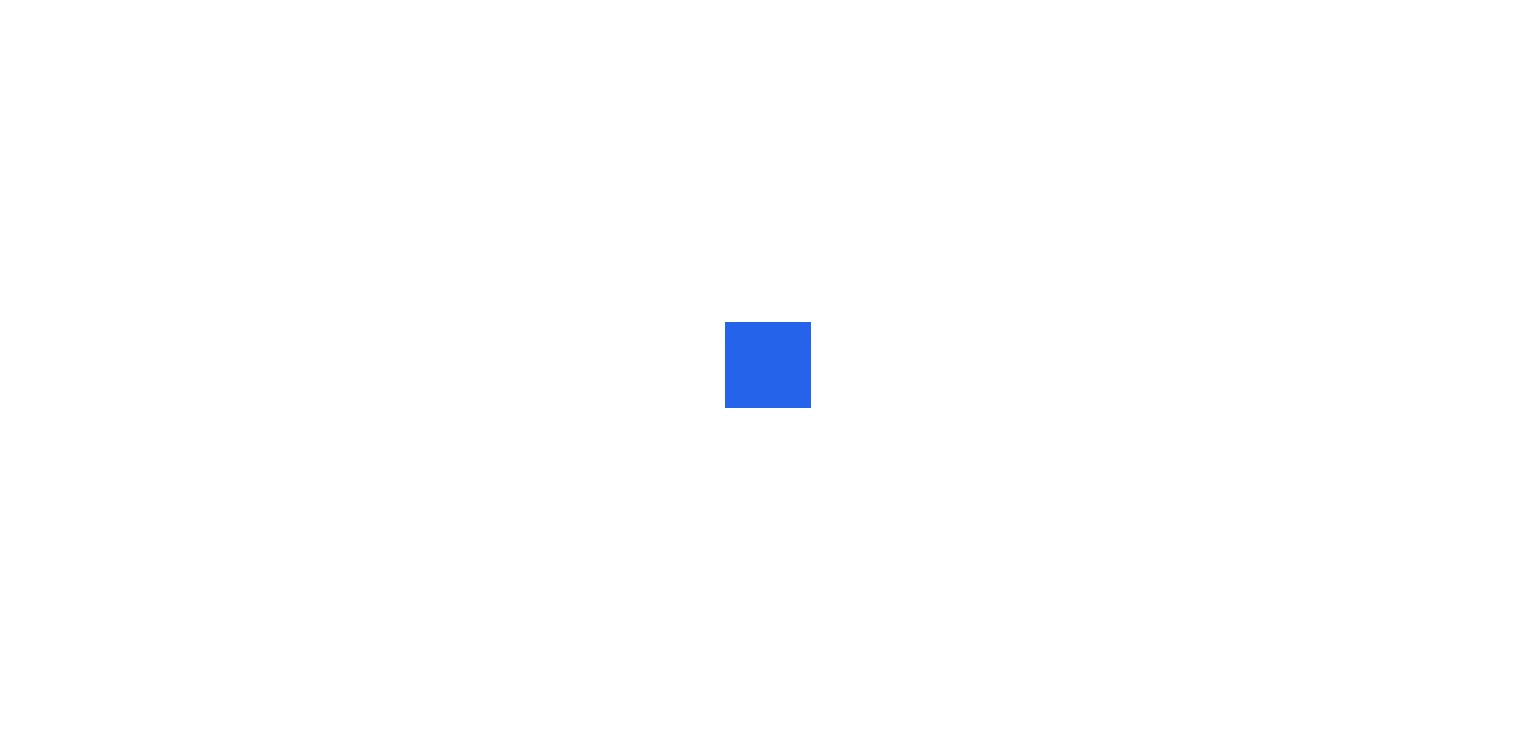 scroll, scrollTop: 0, scrollLeft: 0, axis: both 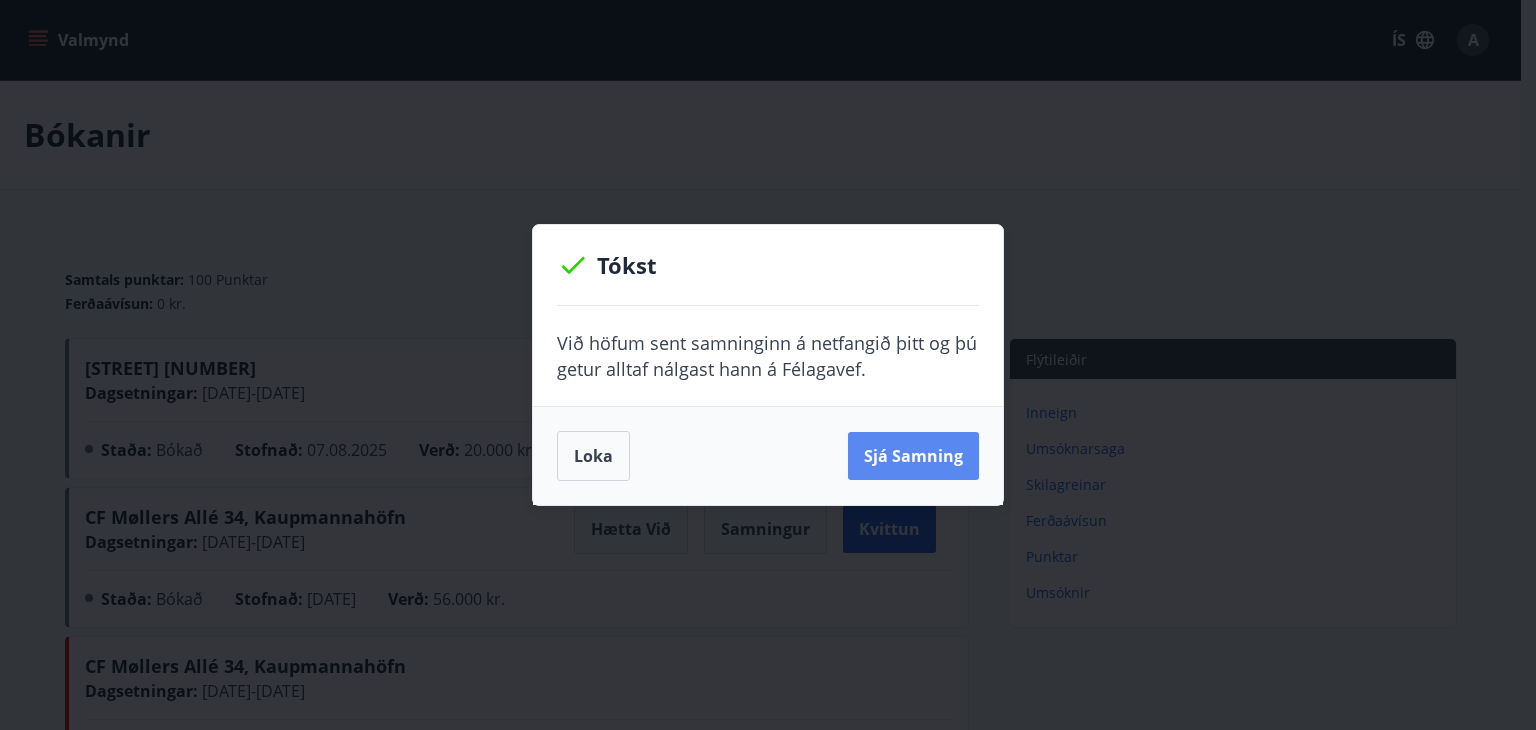click on "Sjá samning" at bounding box center [913, 456] 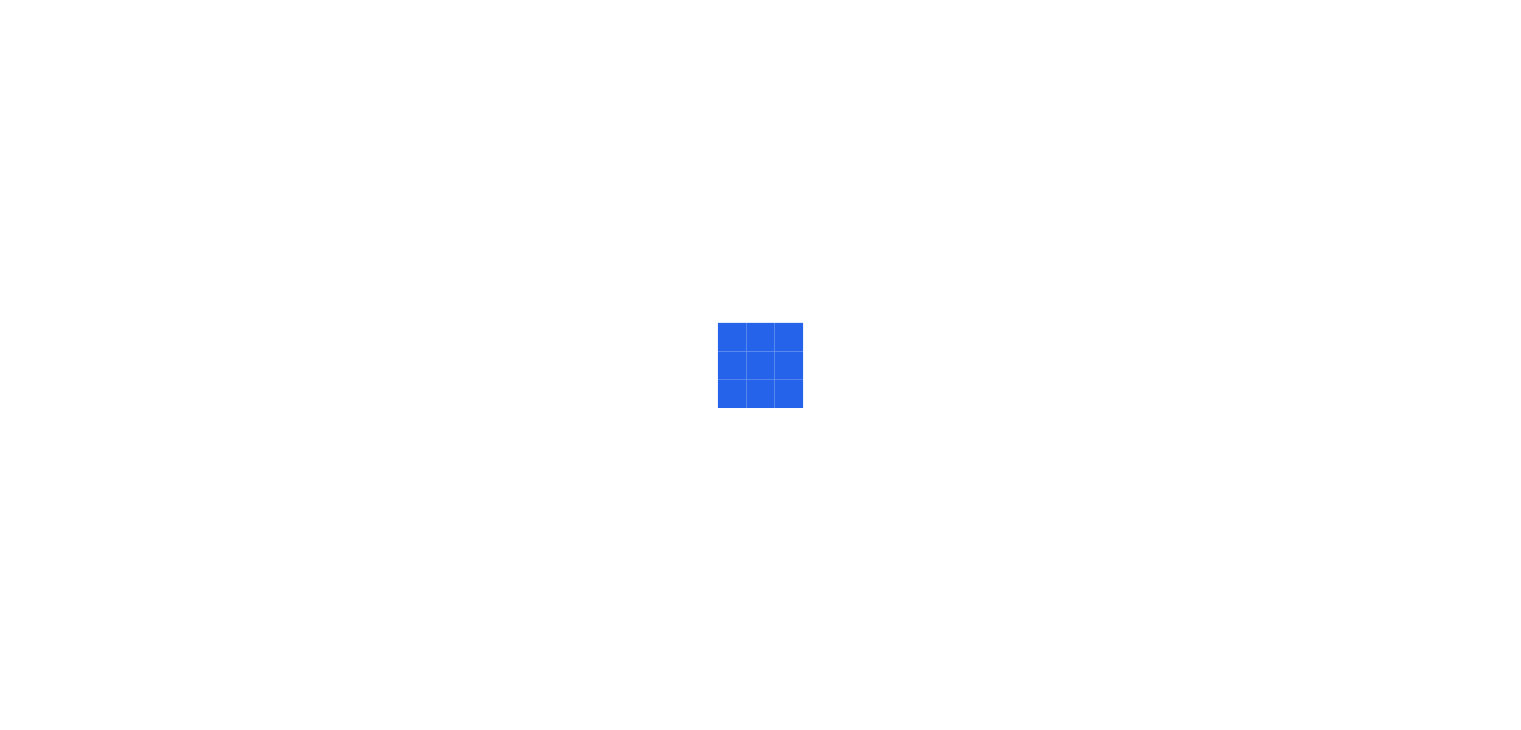 scroll, scrollTop: 0, scrollLeft: 0, axis: both 